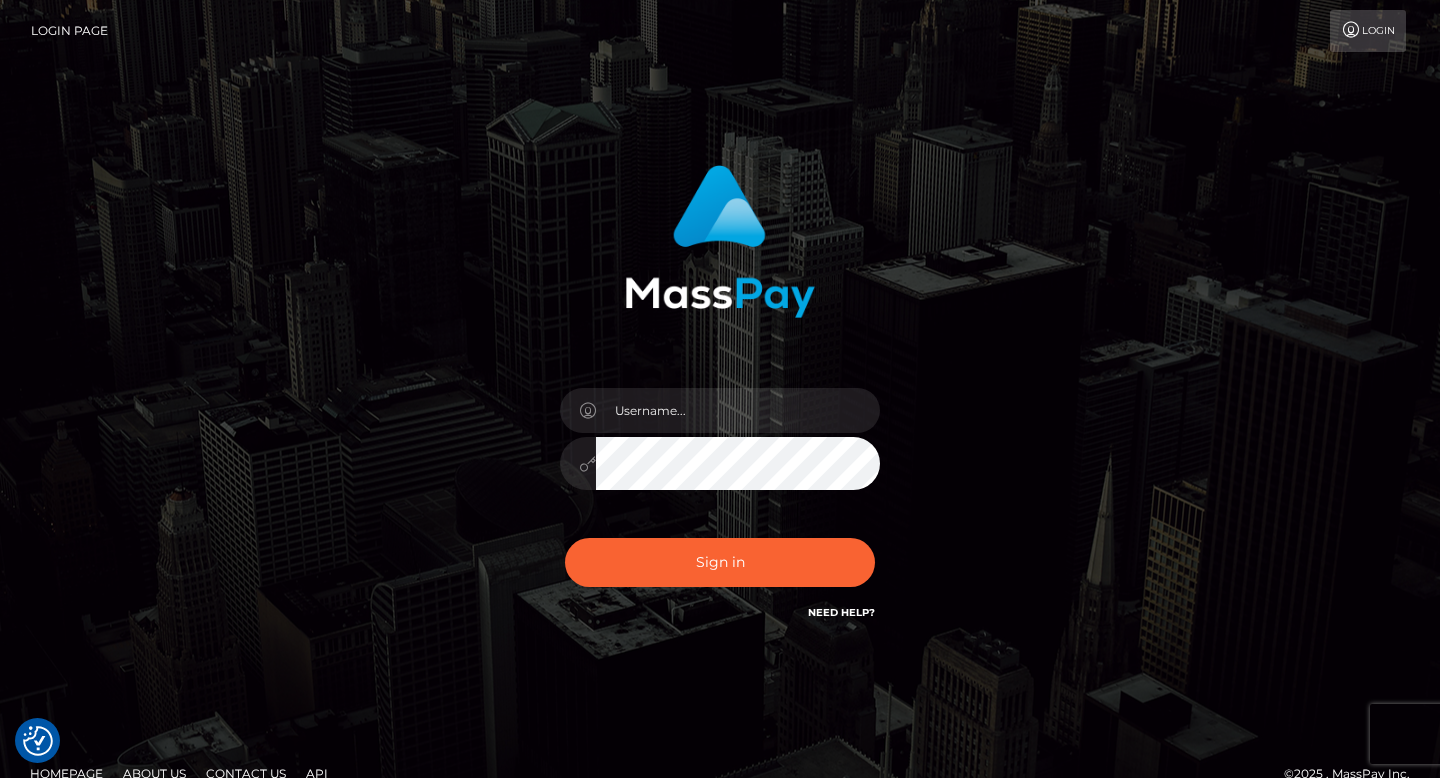 scroll, scrollTop: 0, scrollLeft: 0, axis: both 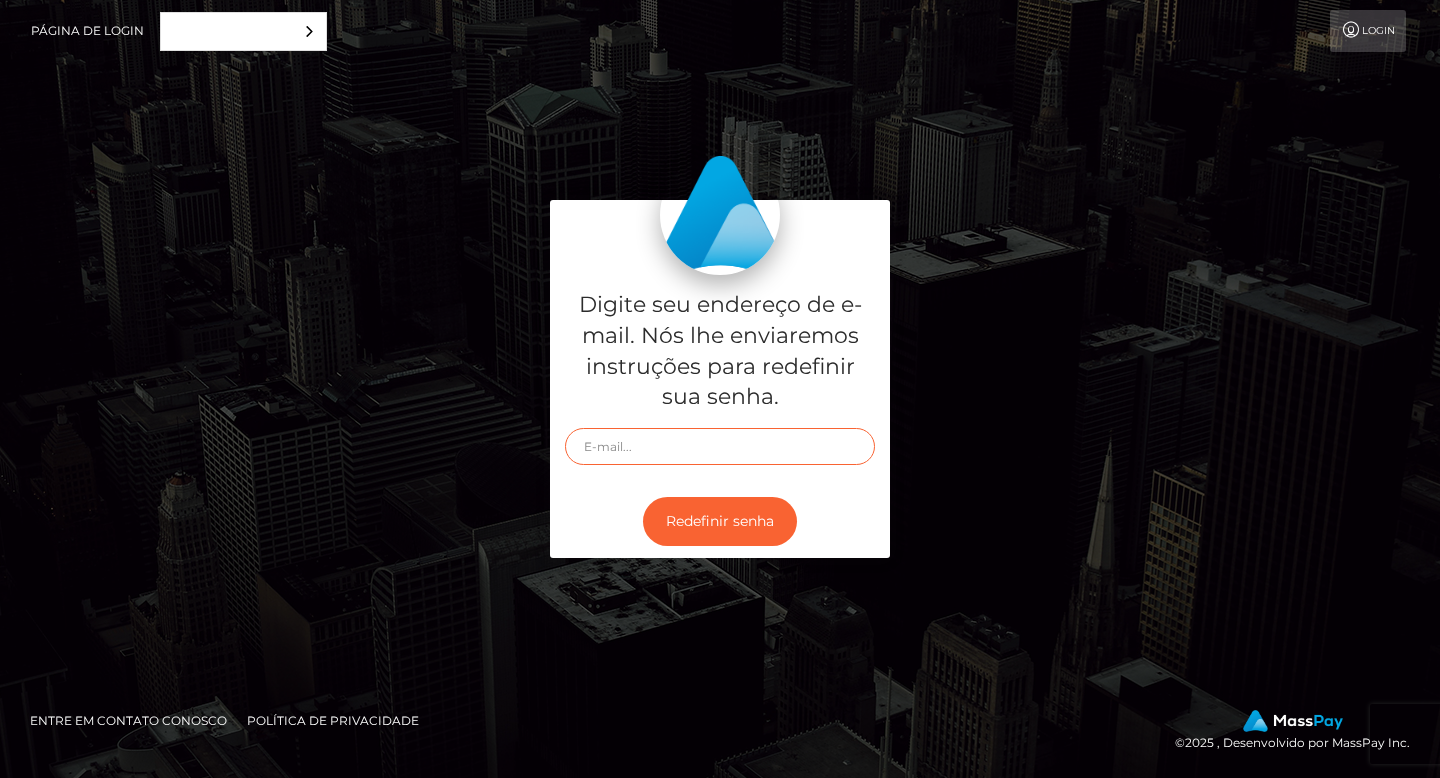 click at bounding box center (720, 446) 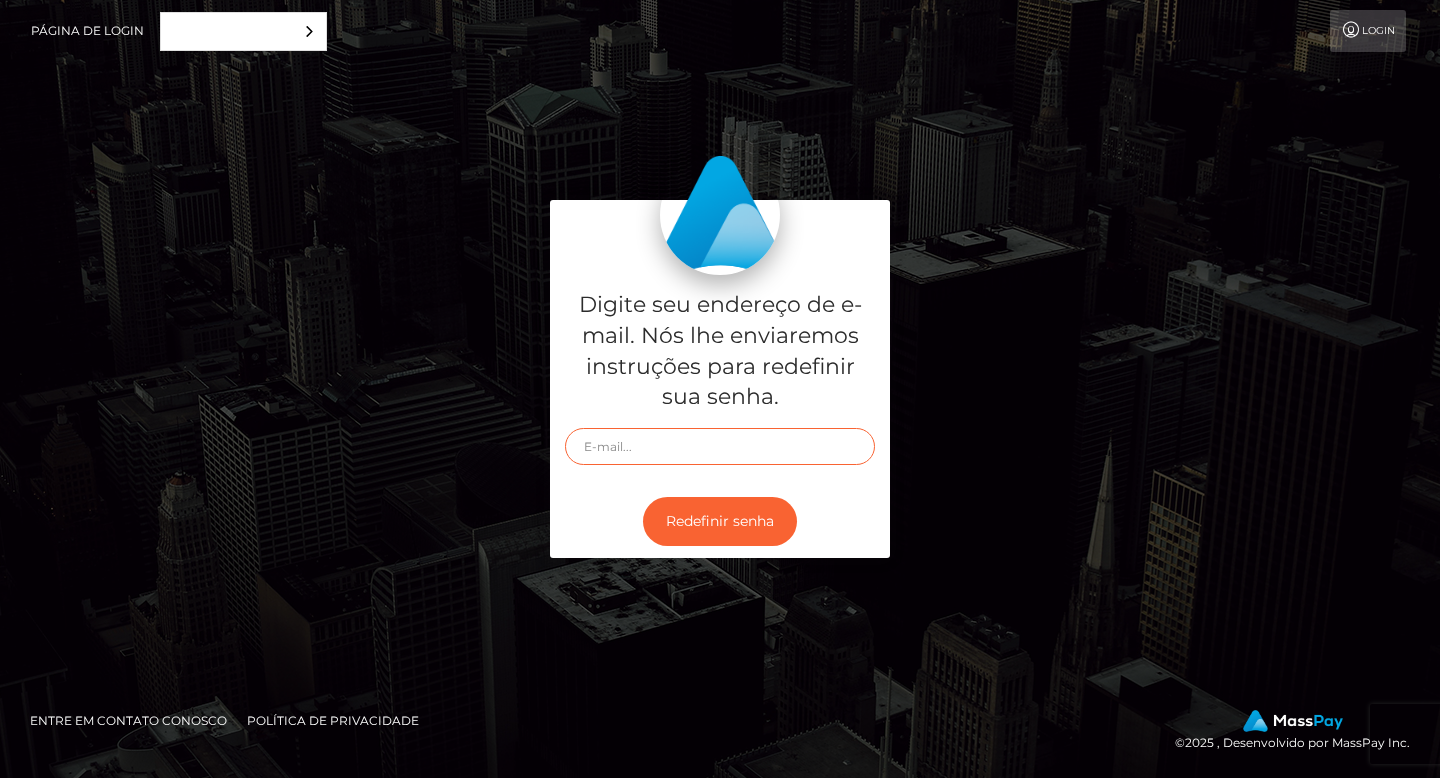 type on "[EMAIL]" 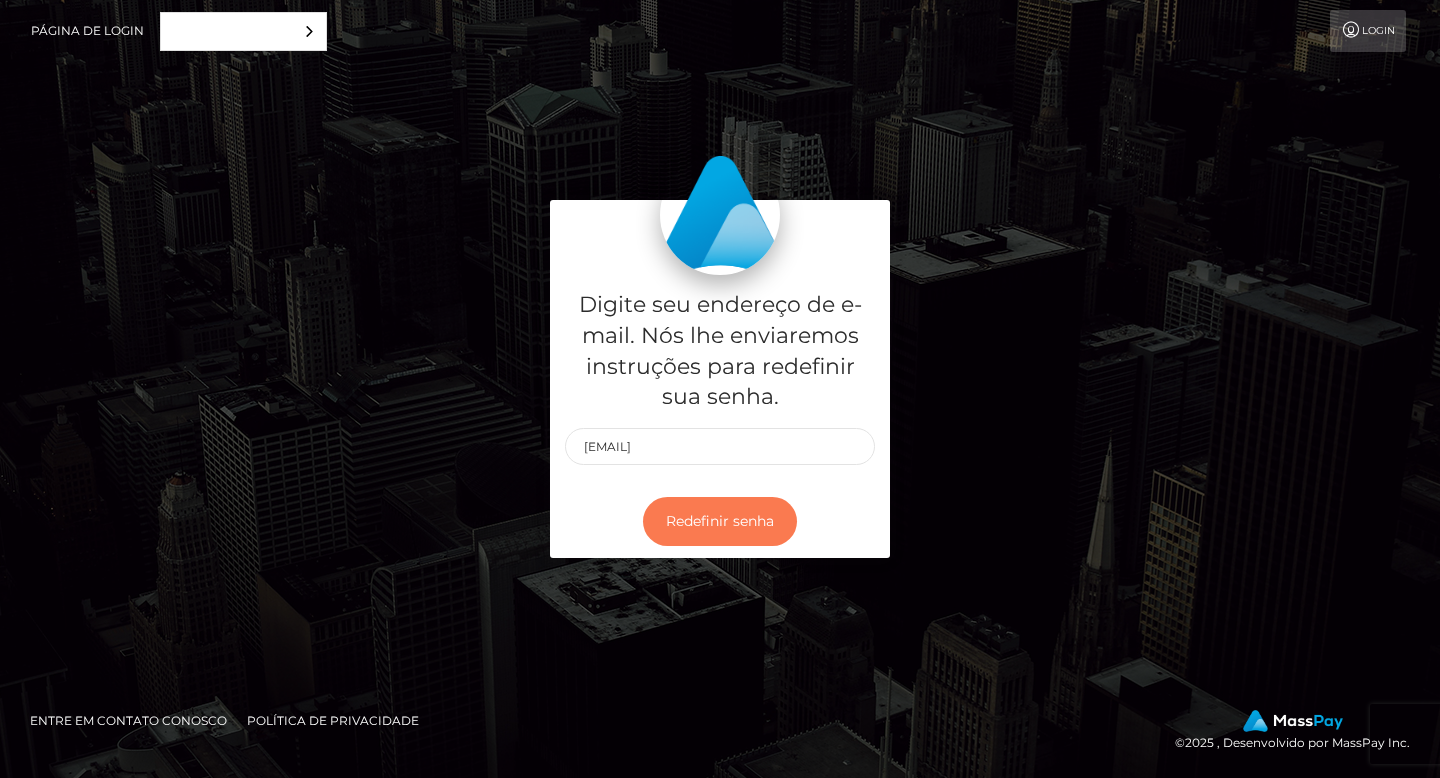 click on "Redefinir senha" at bounding box center (720, 521) 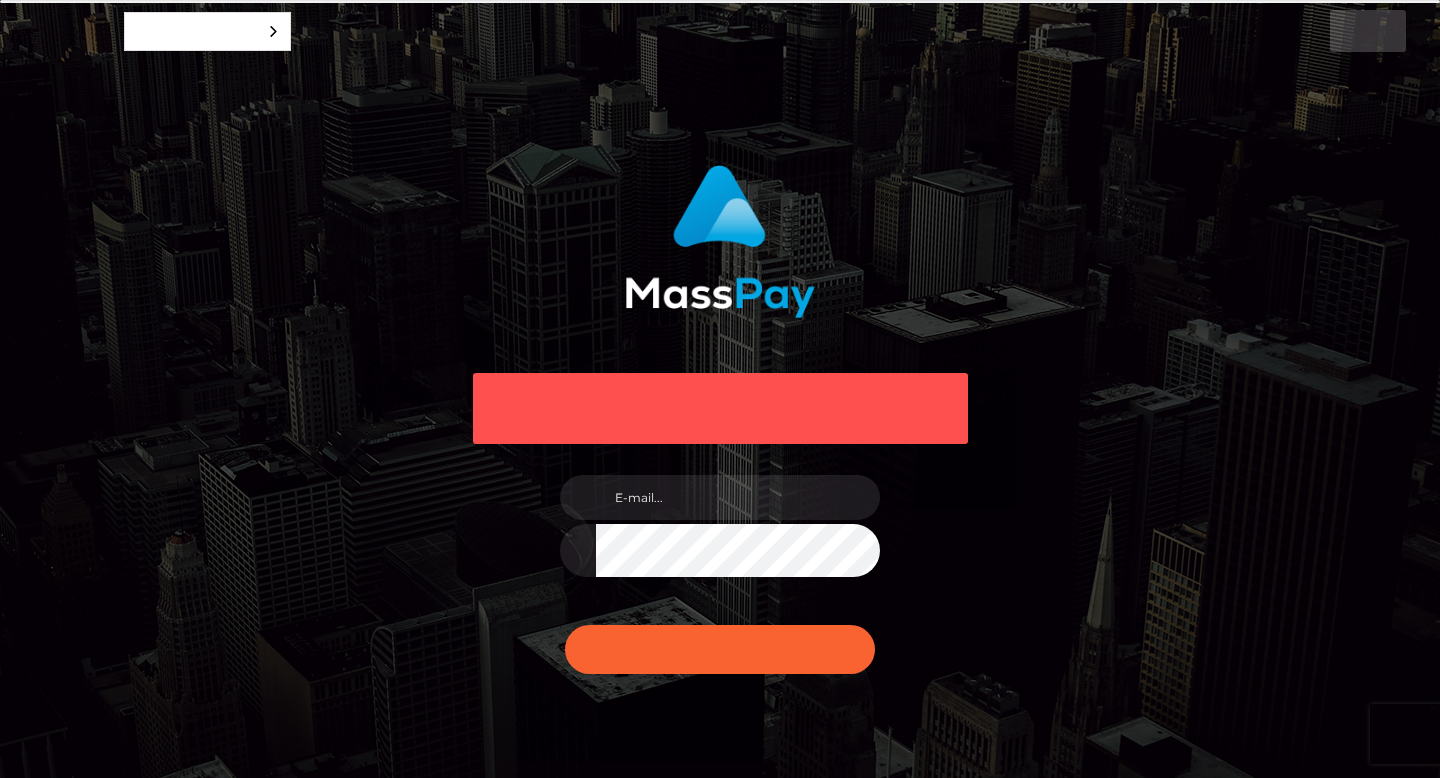 scroll, scrollTop: 0, scrollLeft: 0, axis: both 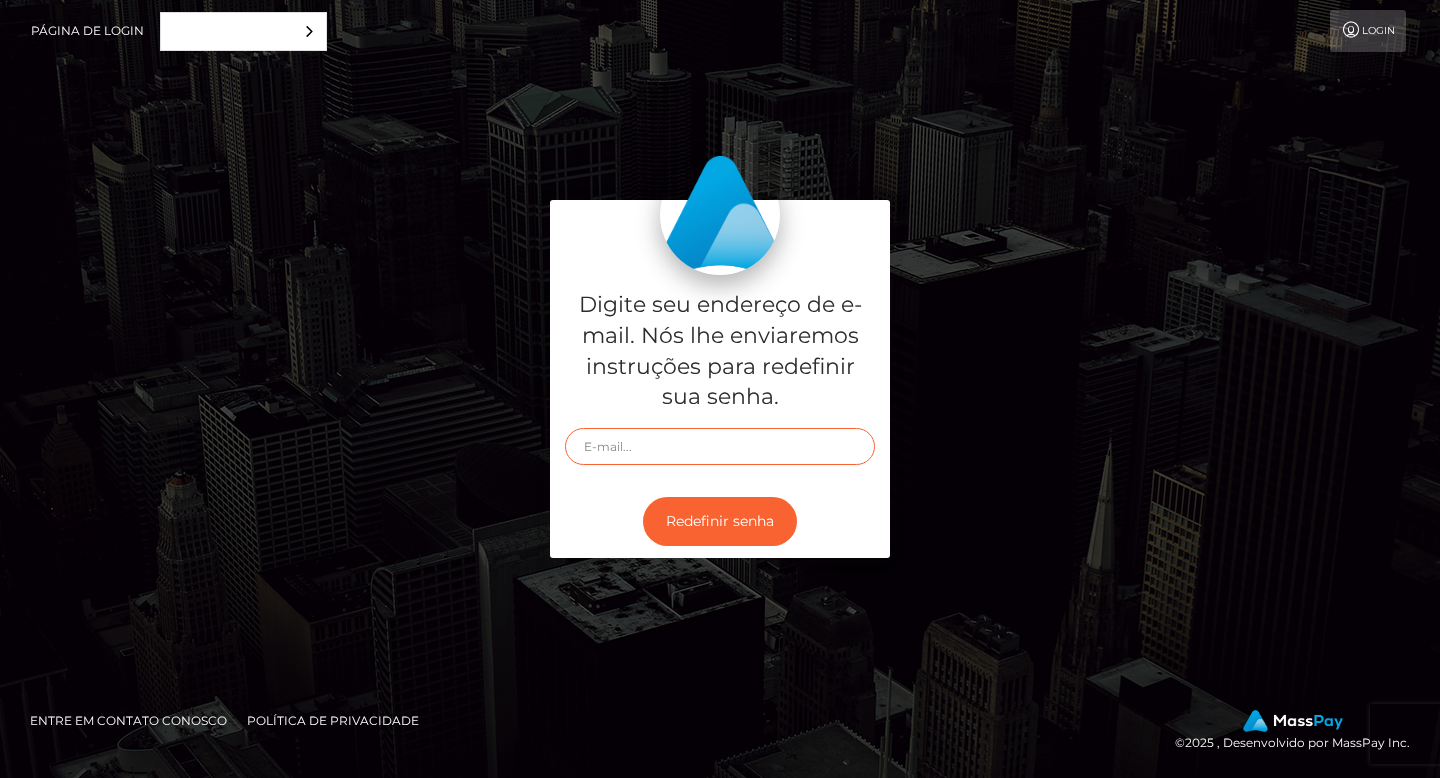 click at bounding box center (720, 446) 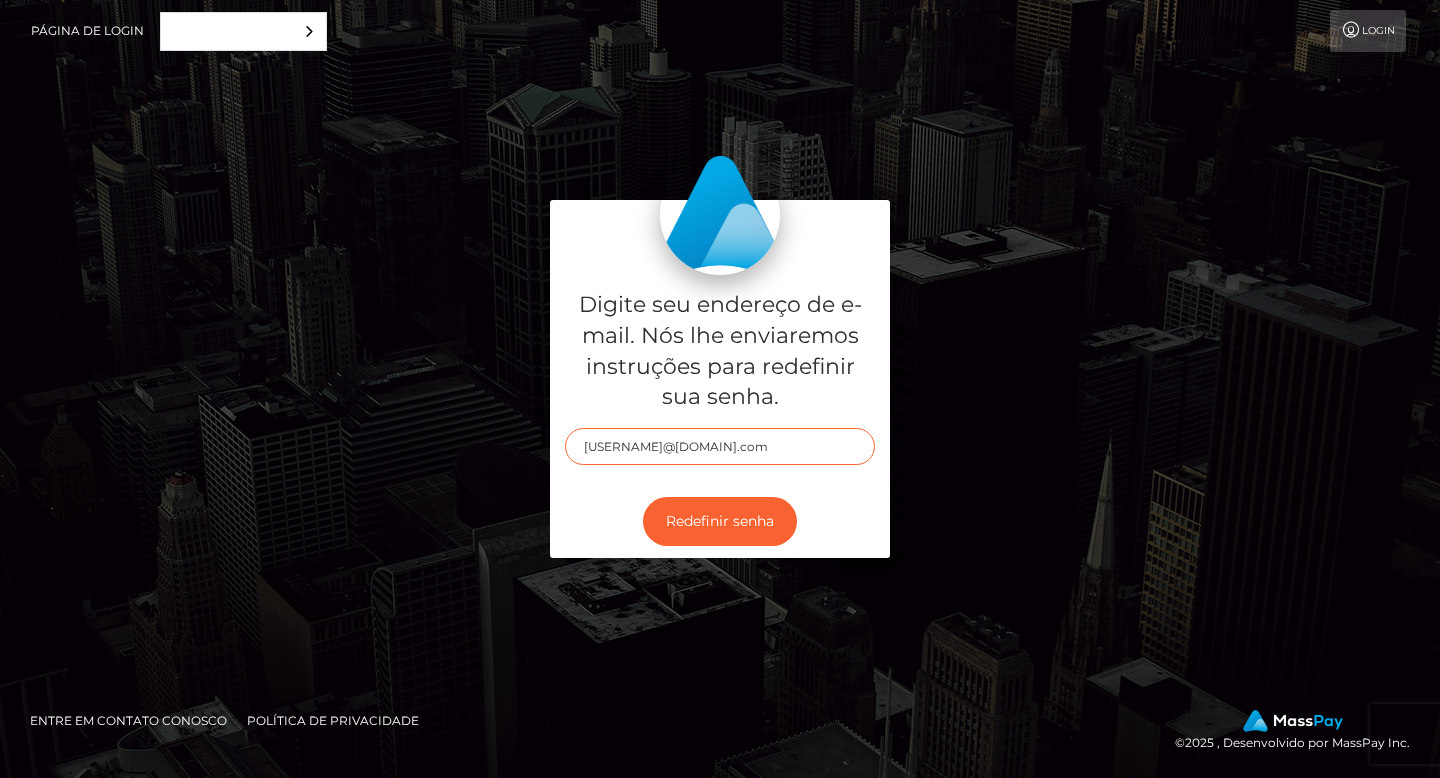 click on "camizzilva55@gmail.com" at bounding box center (720, 446) 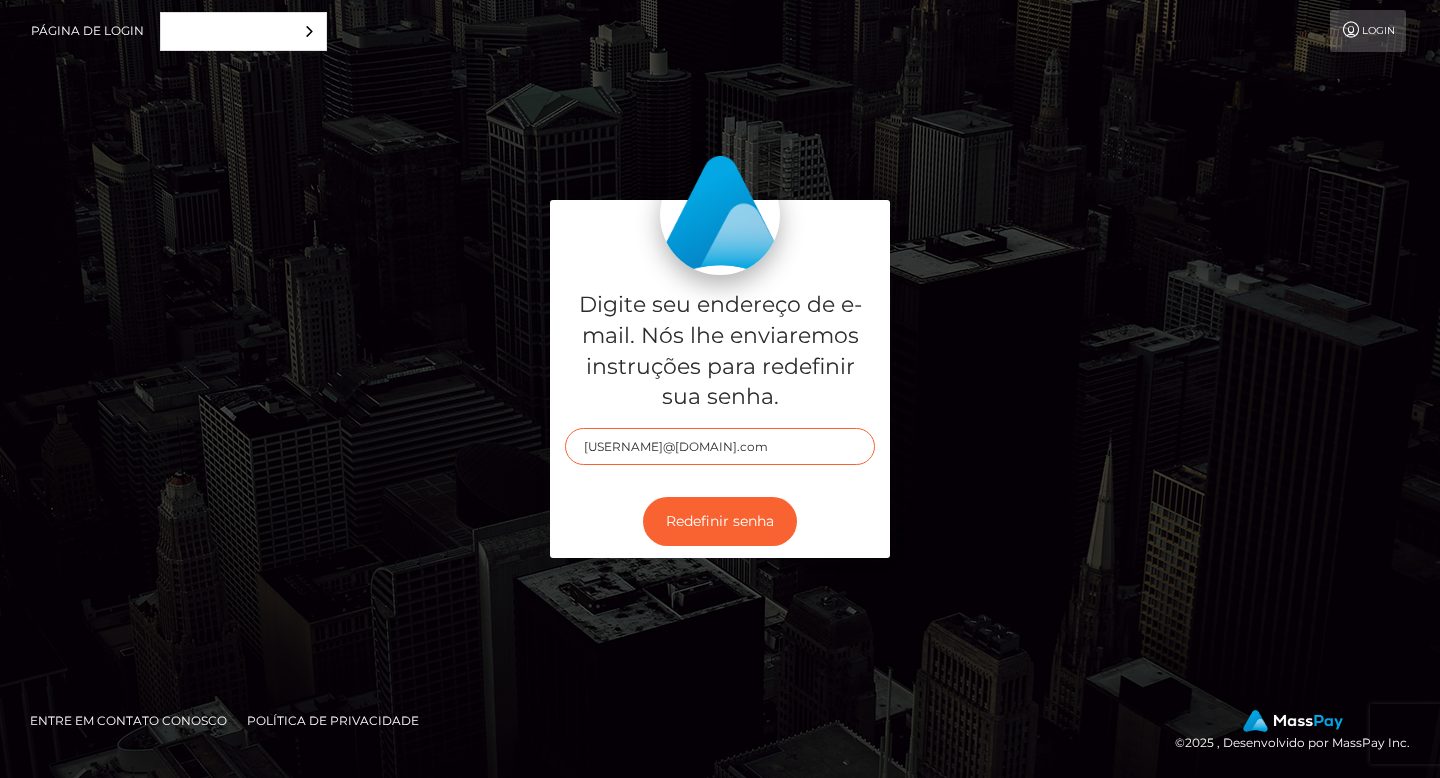 type on "[USERNAME]@[DOMAIN]" 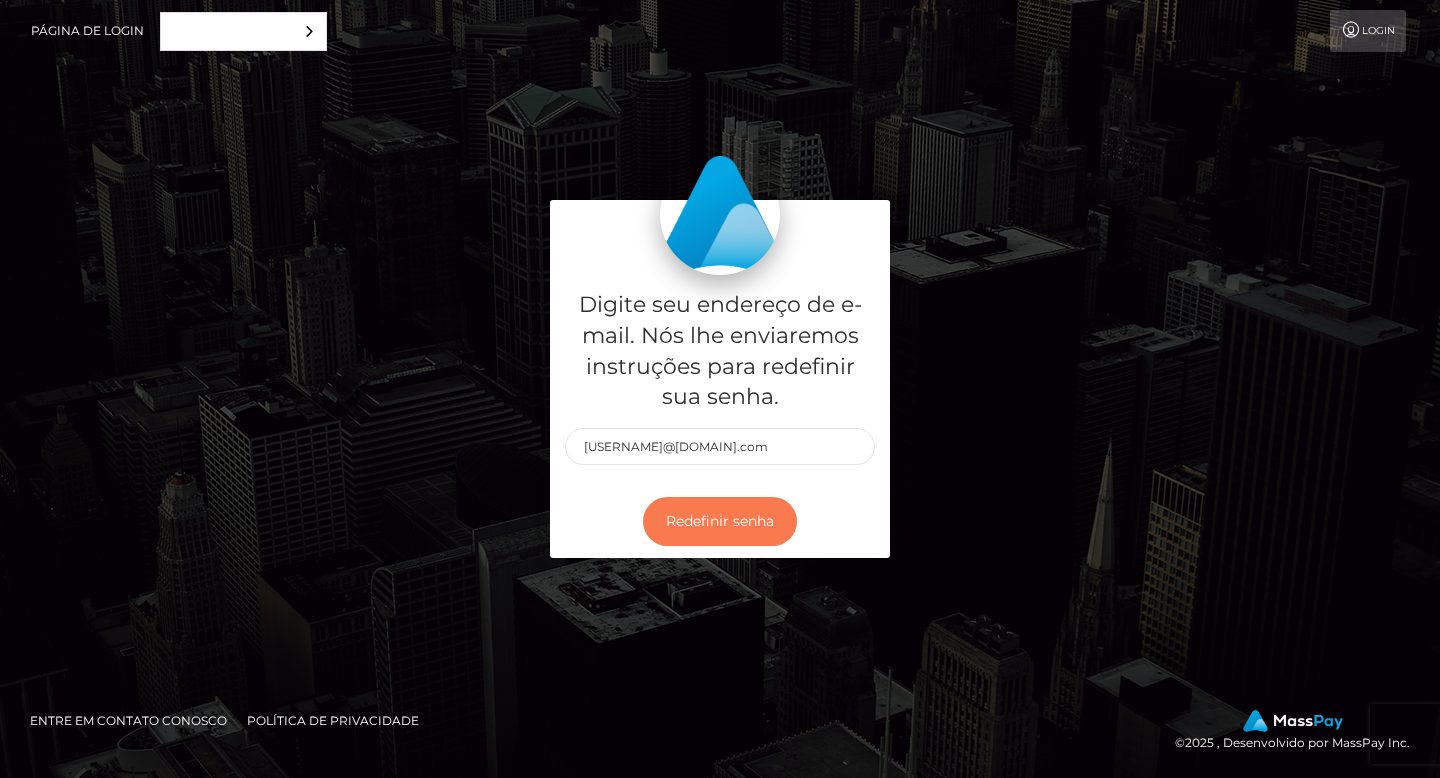 click on "Redefinir senha" at bounding box center [720, 521] 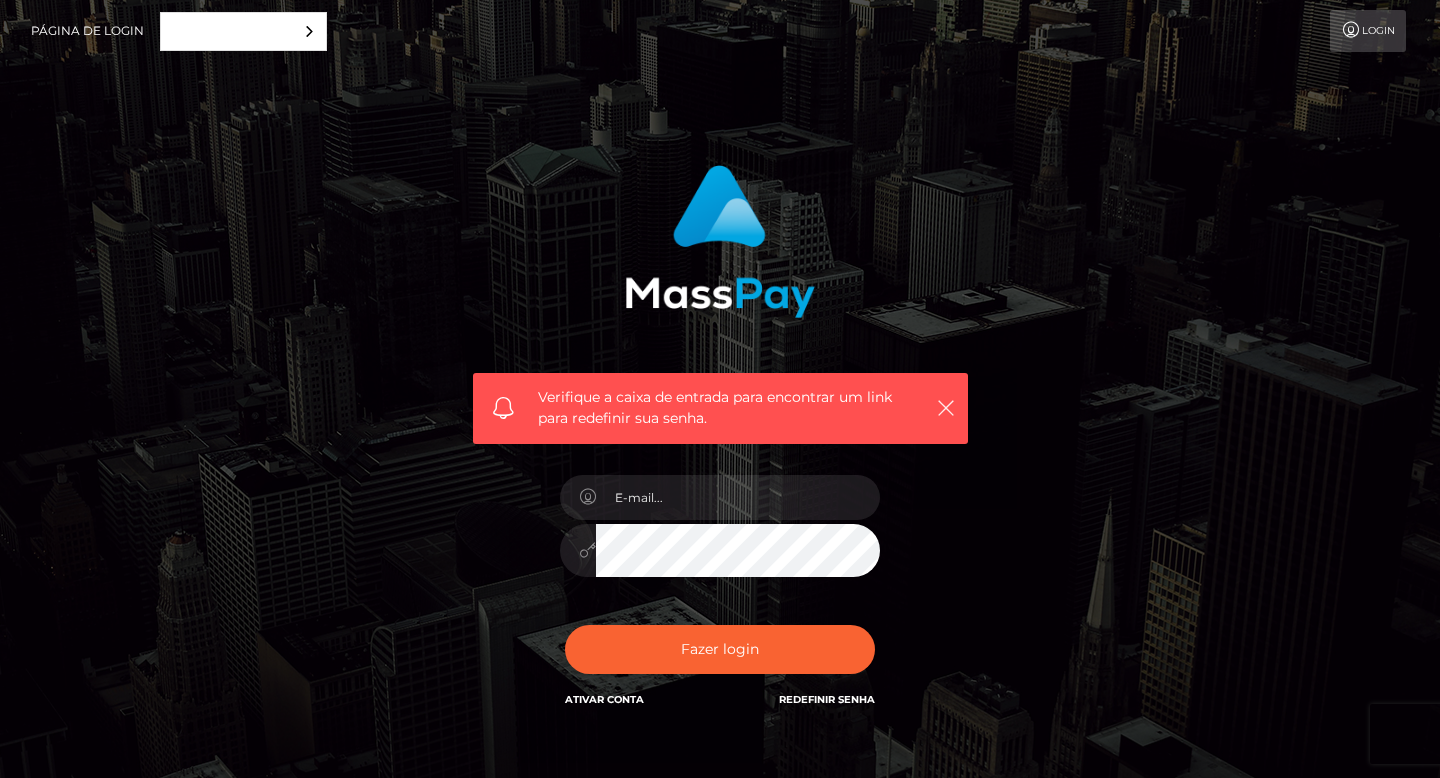 scroll, scrollTop: 0, scrollLeft: 0, axis: both 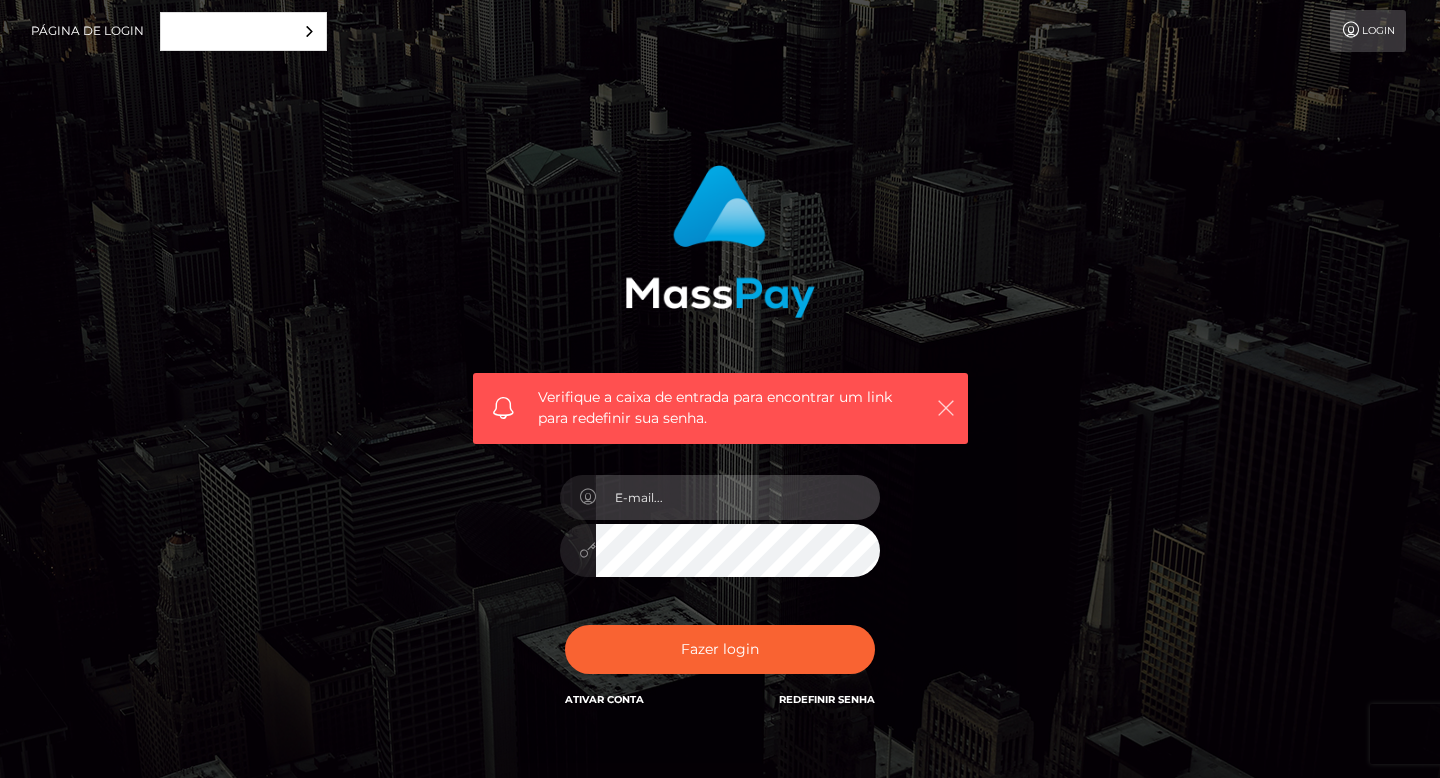 type on "[USERNAME]@[EXAMPLE.COM]" 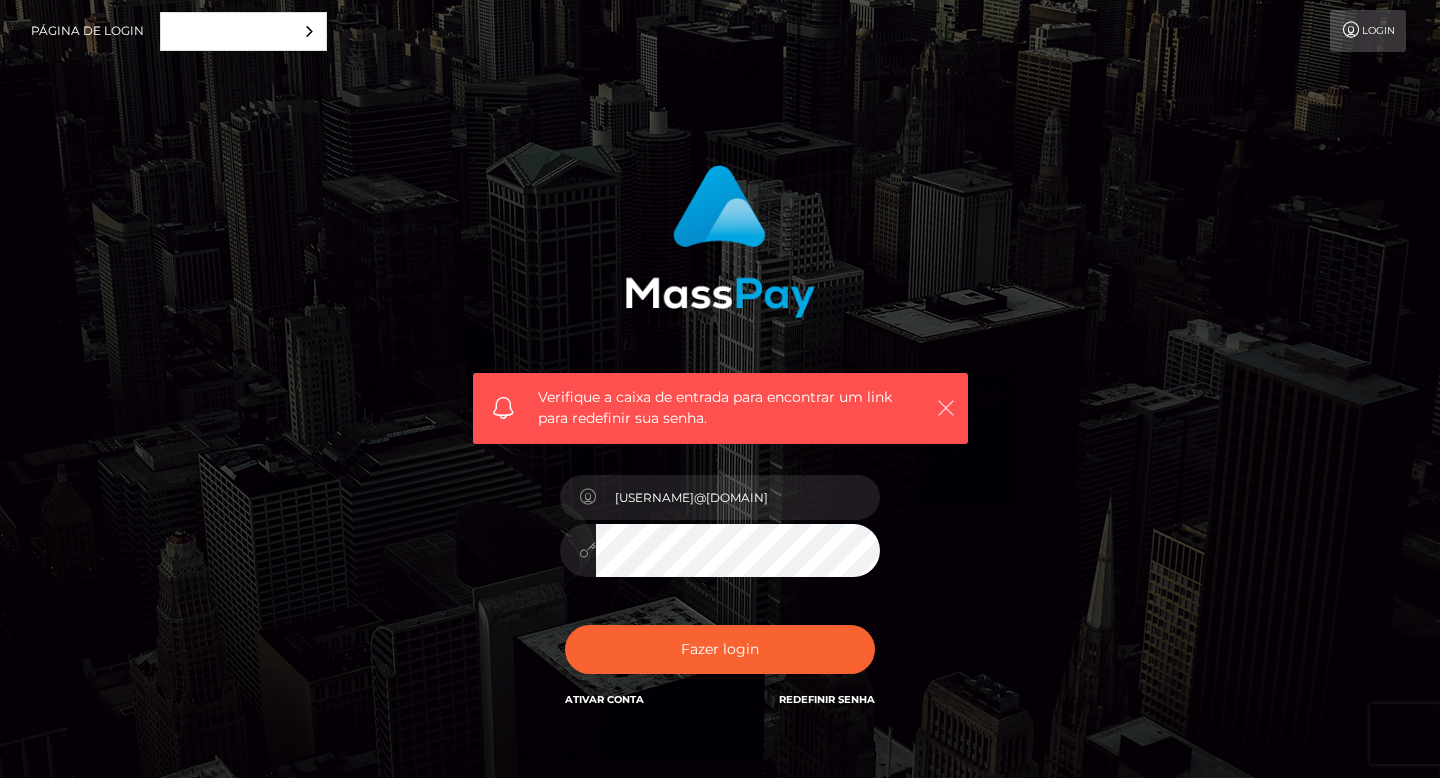 click at bounding box center [946, 408] 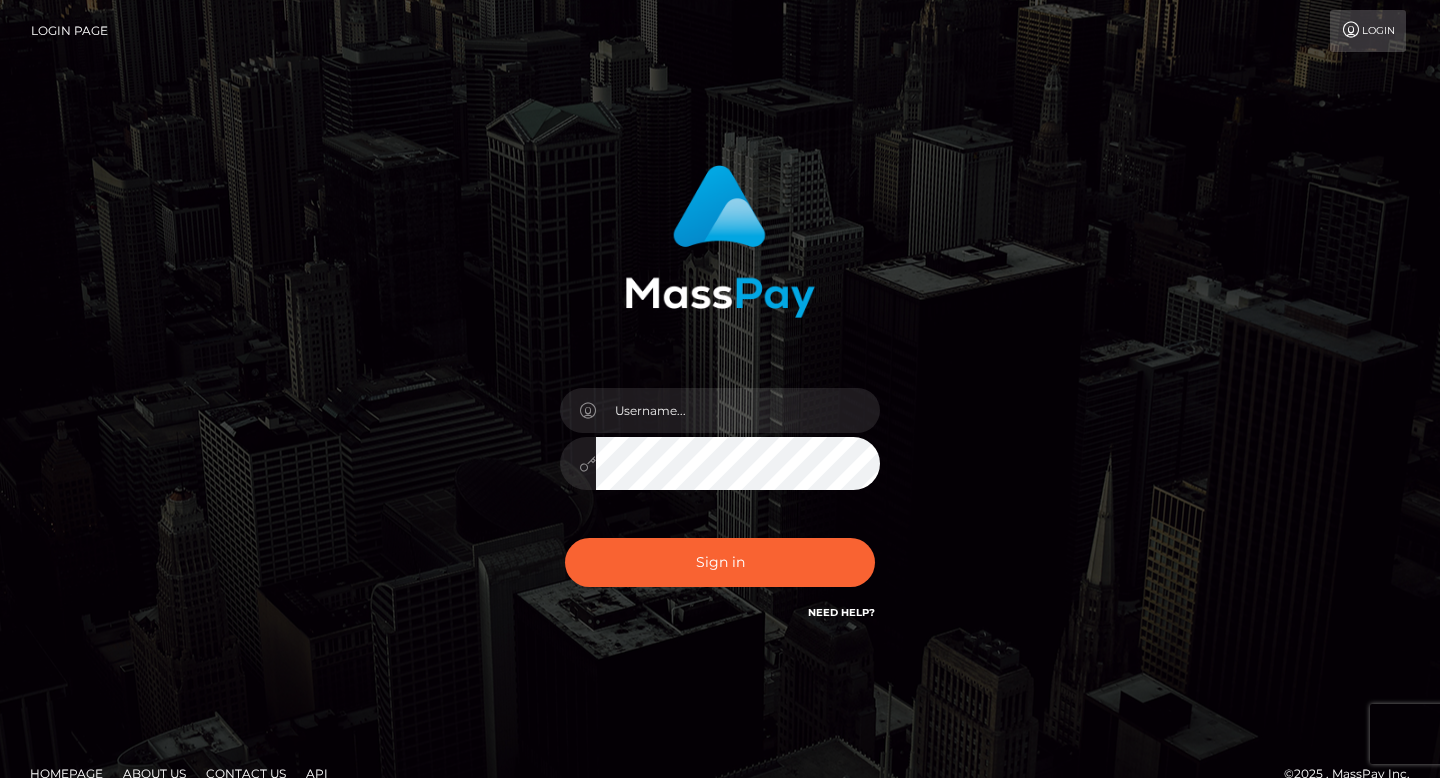 scroll, scrollTop: 0, scrollLeft: 0, axis: both 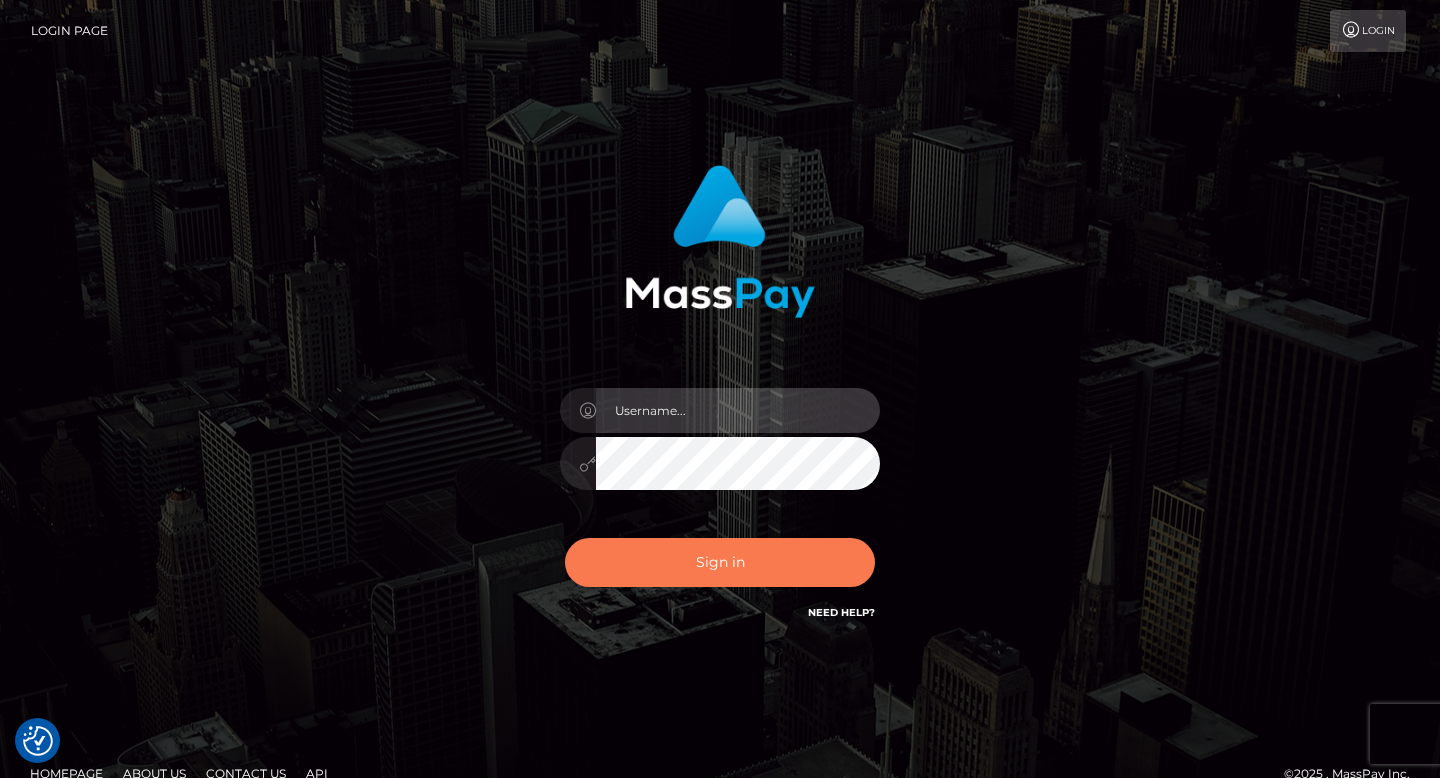type on "[USERNAME]@[DOMAIN]" 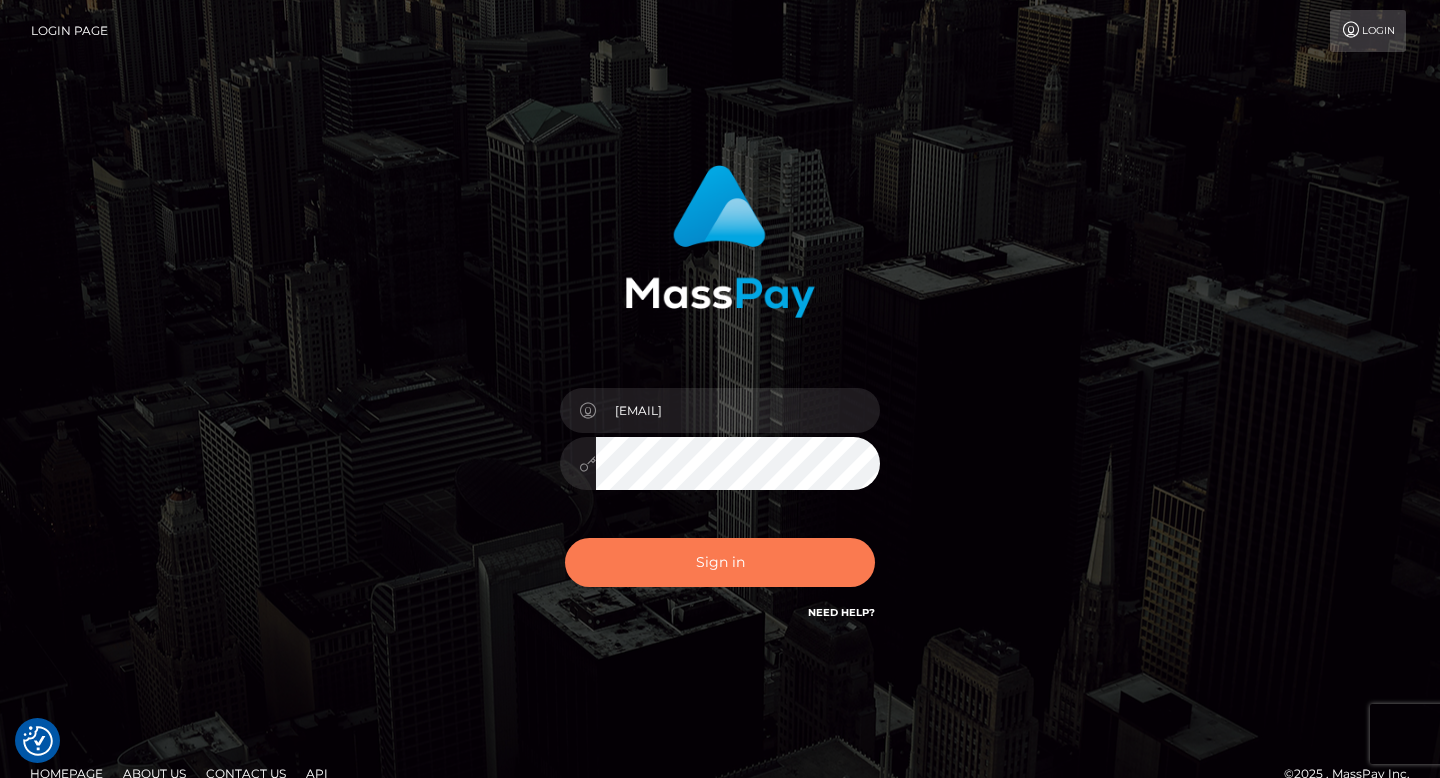 click on "Sign in" at bounding box center (720, 562) 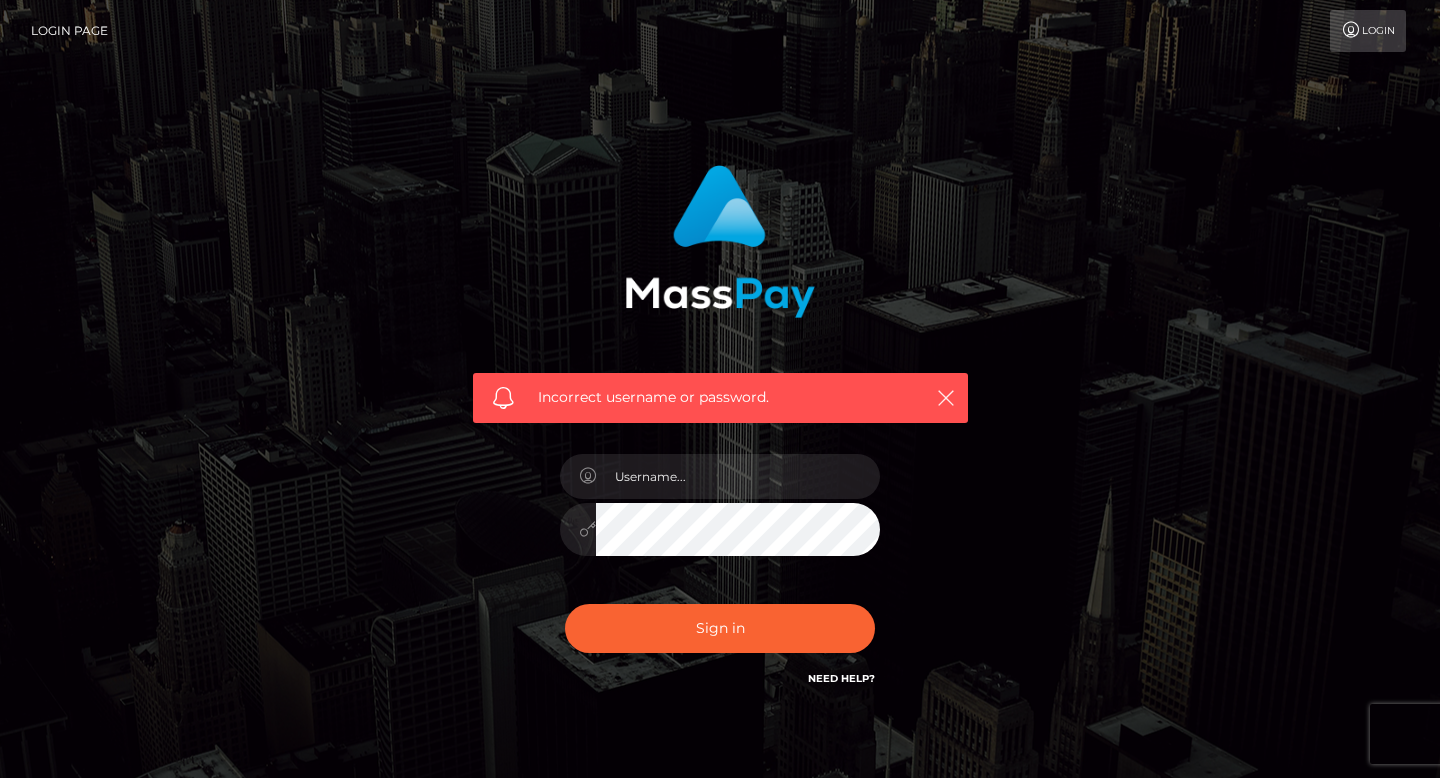 scroll, scrollTop: 0, scrollLeft: 0, axis: both 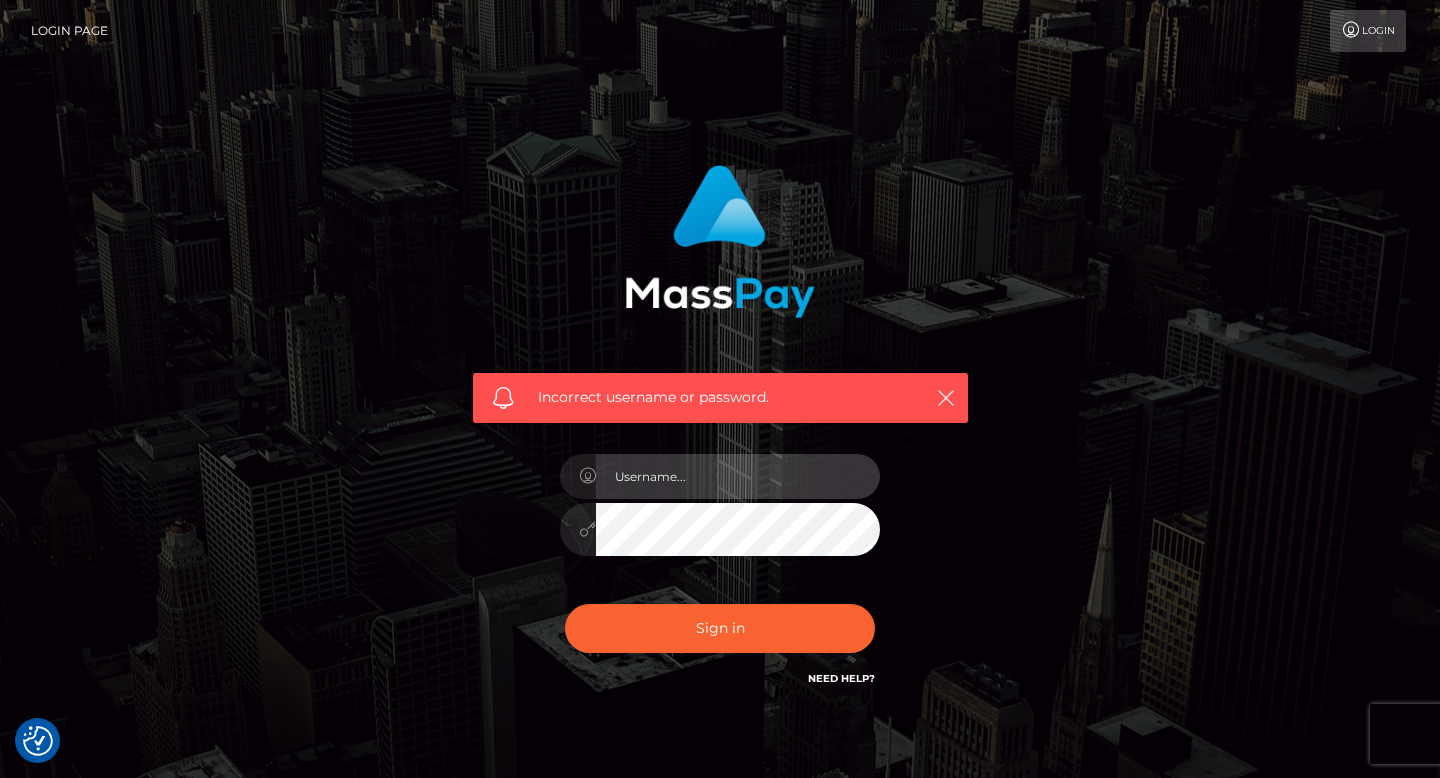 type on "[USERNAME]@[DOMAIN]" 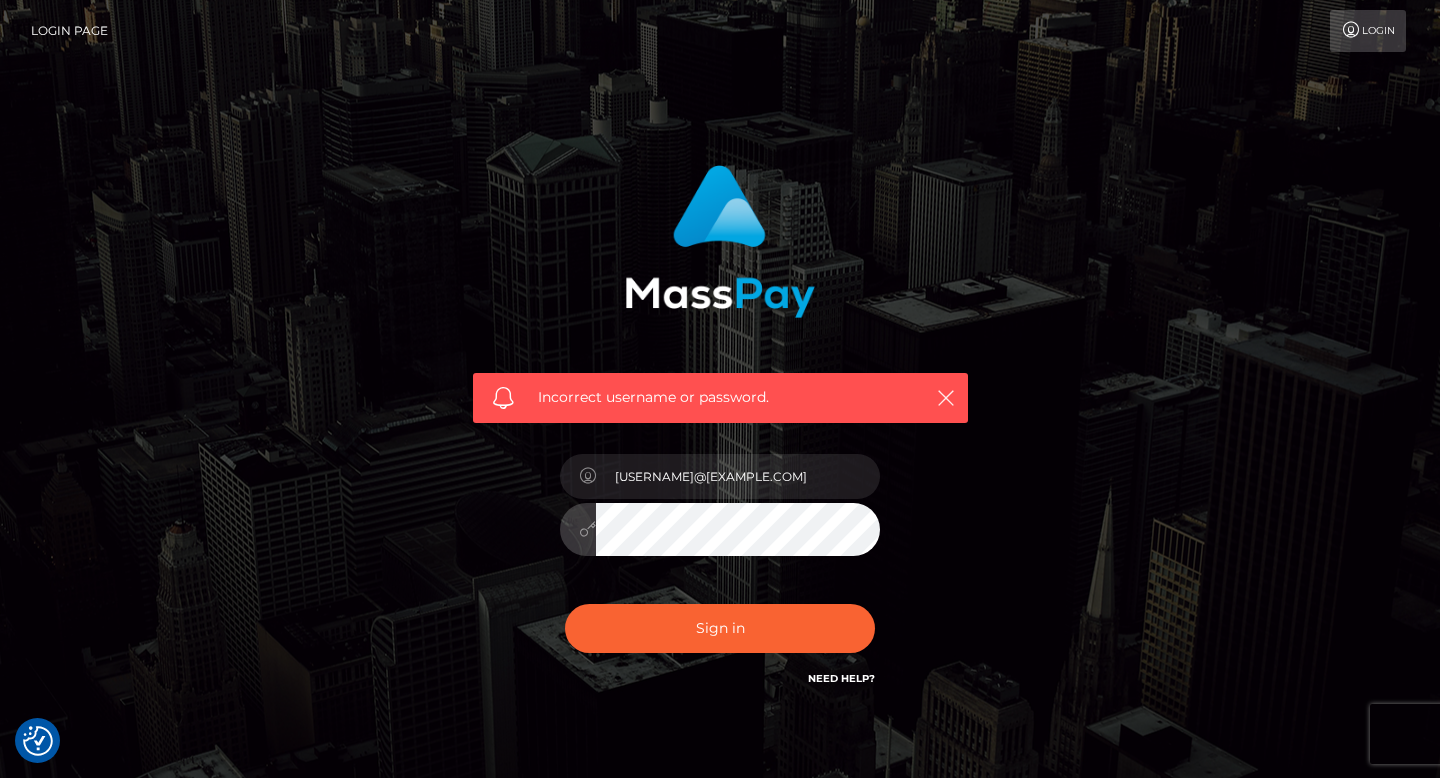 click at bounding box center [720, 522] 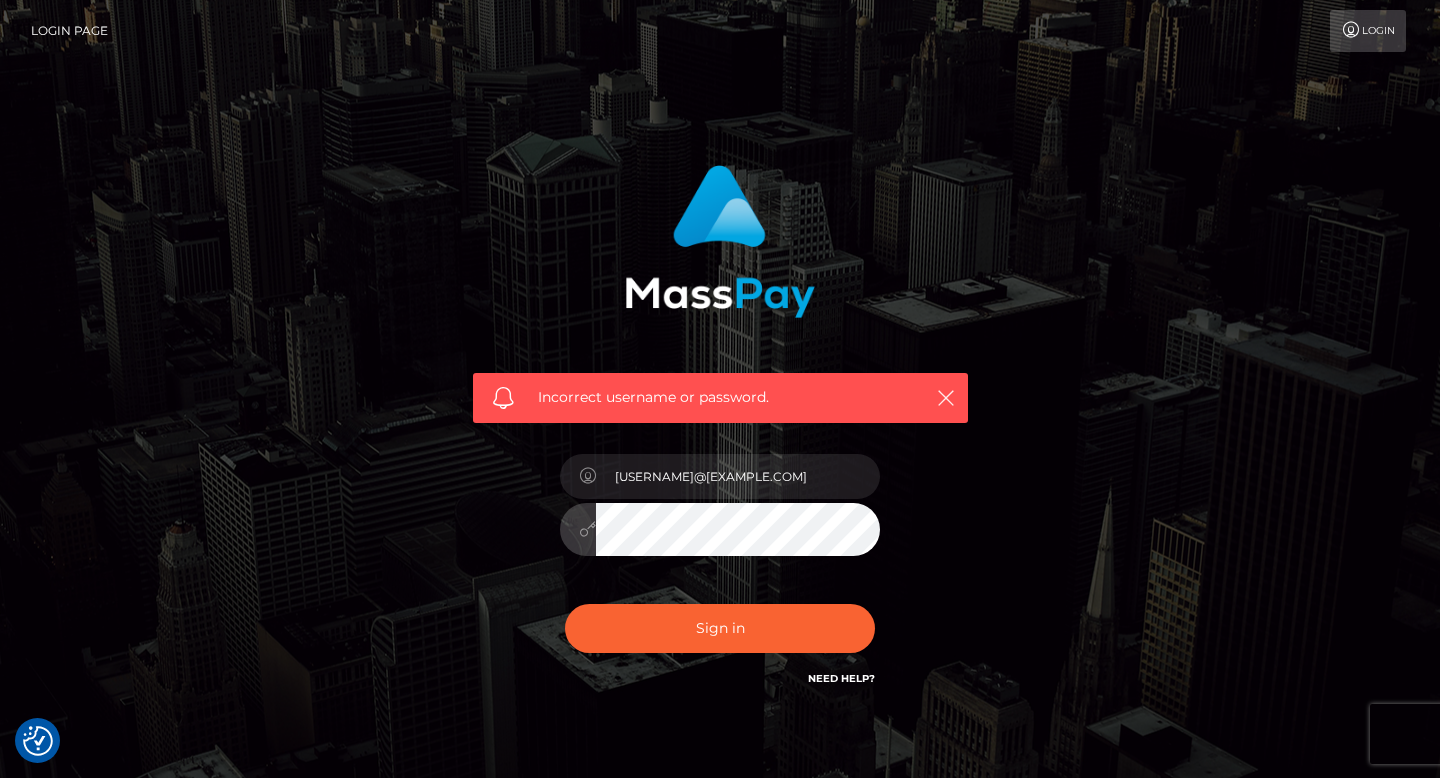 click on "Incorrect username or password.
camizzsilva55@gmail.com" at bounding box center [720, 427] 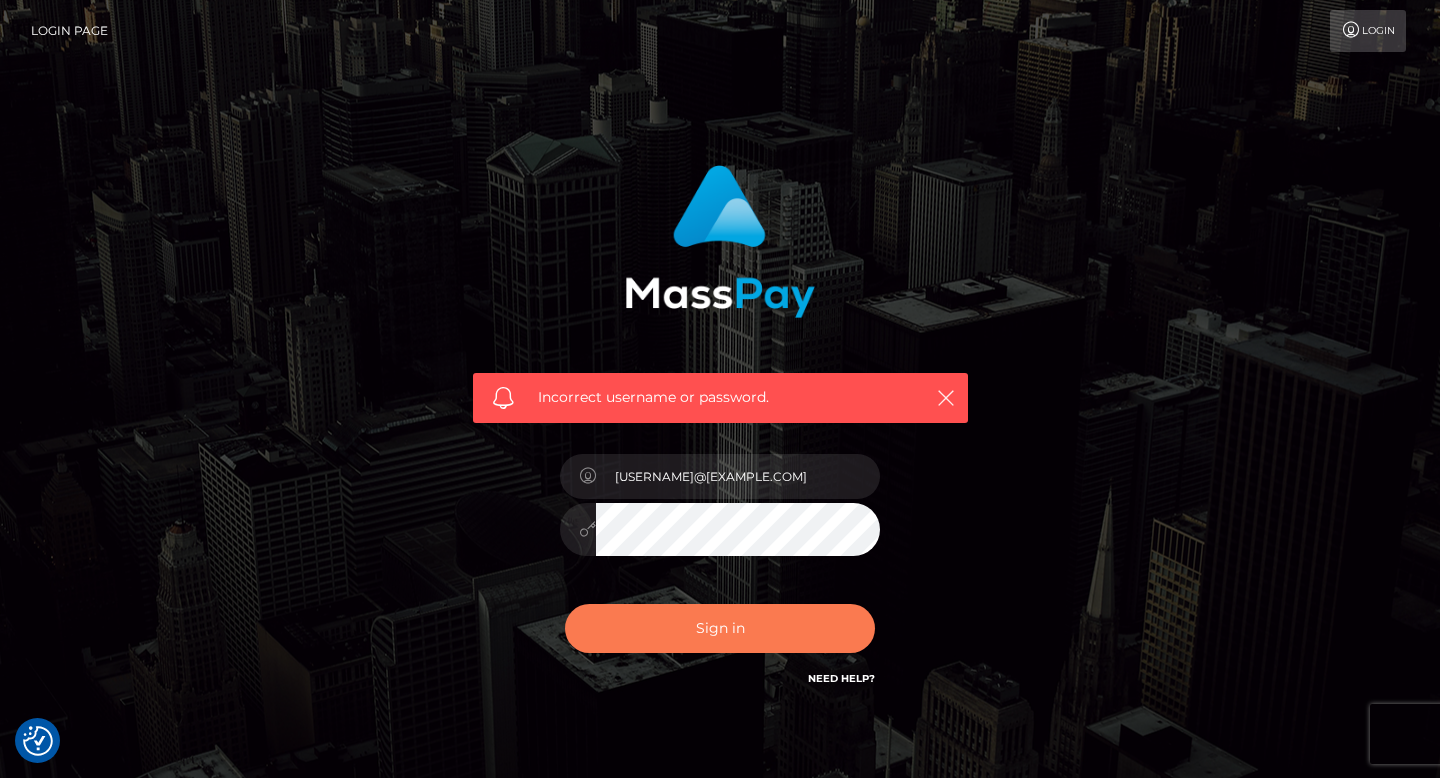 click on "Sign in" at bounding box center (720, 628) 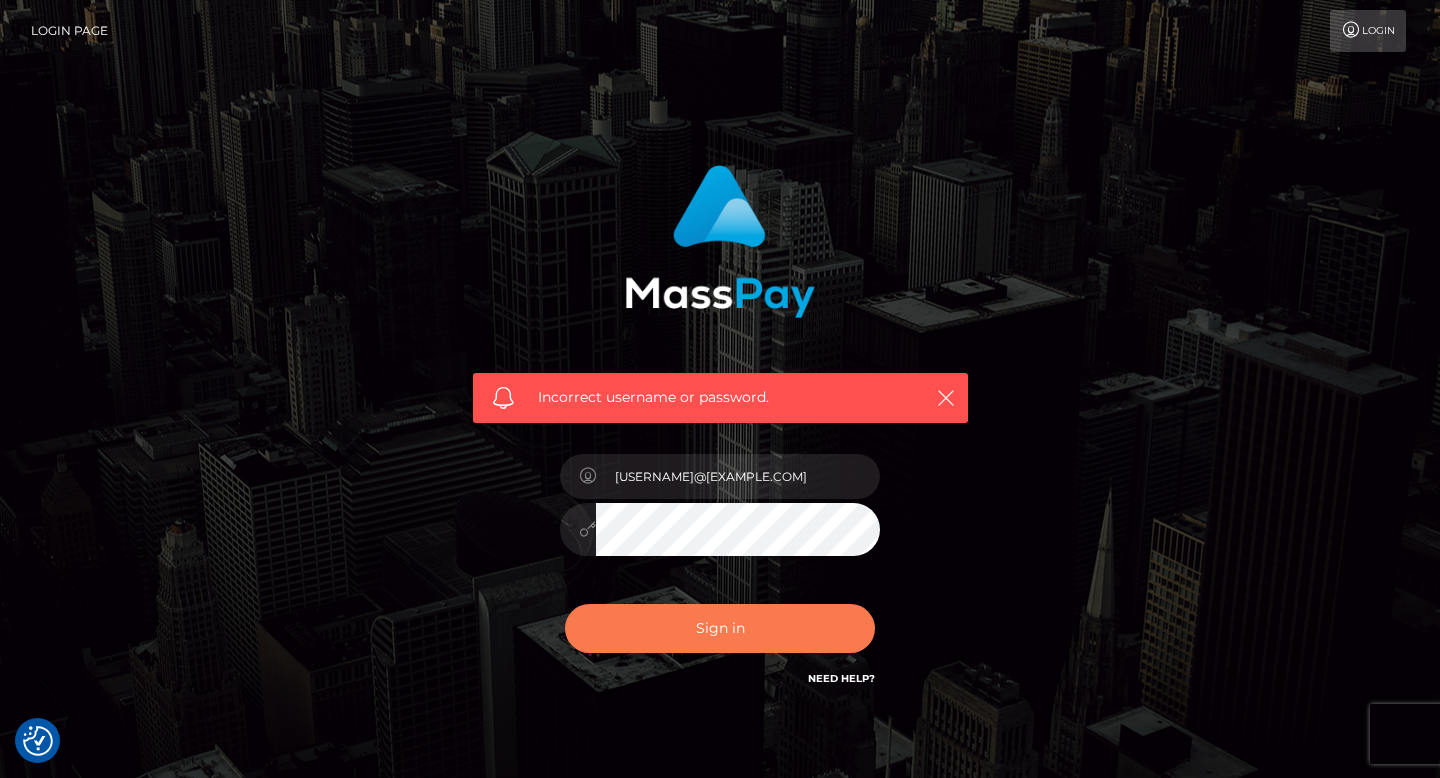 click on "Sign in" at bounding box center [720, 628] 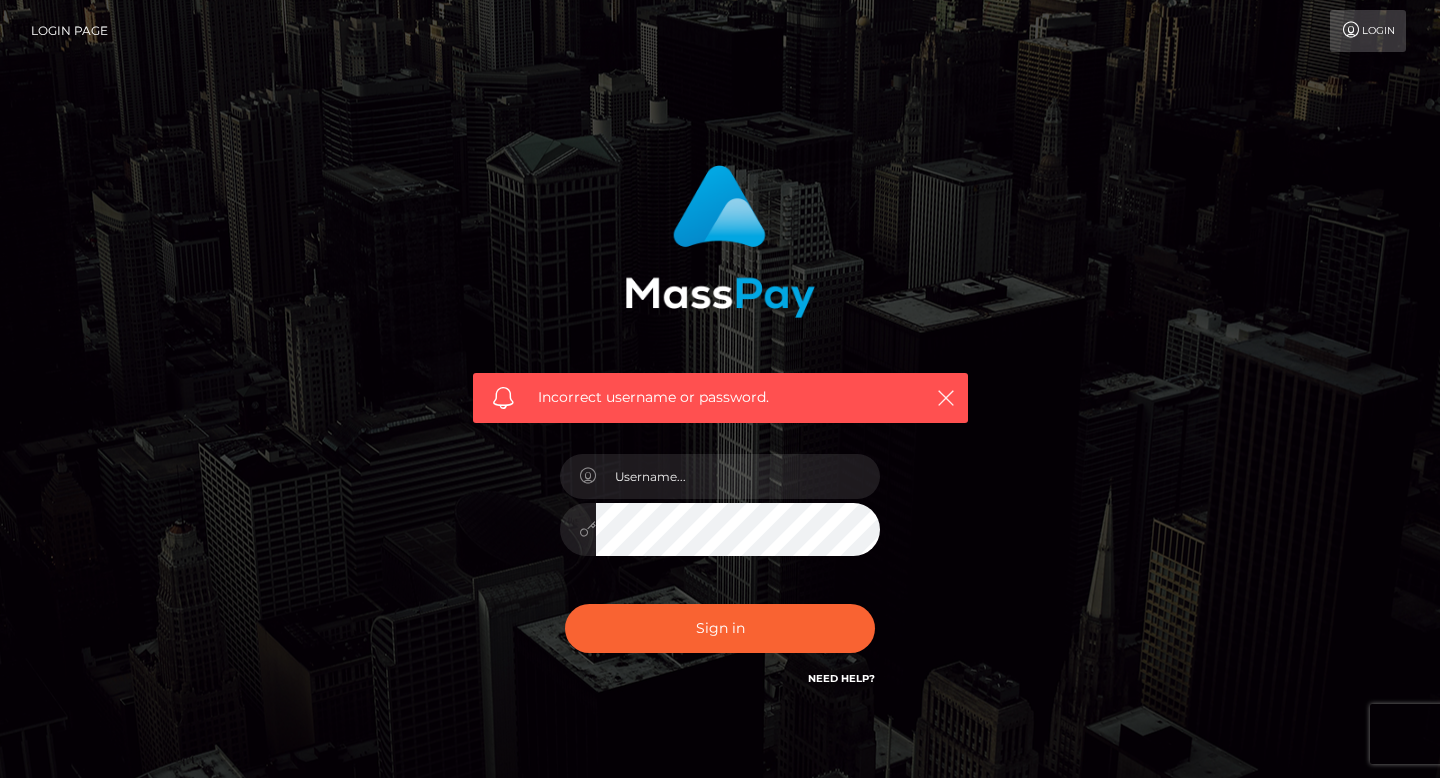 scroll, scrollTop: 0, scrollLeft: 0, axis: both 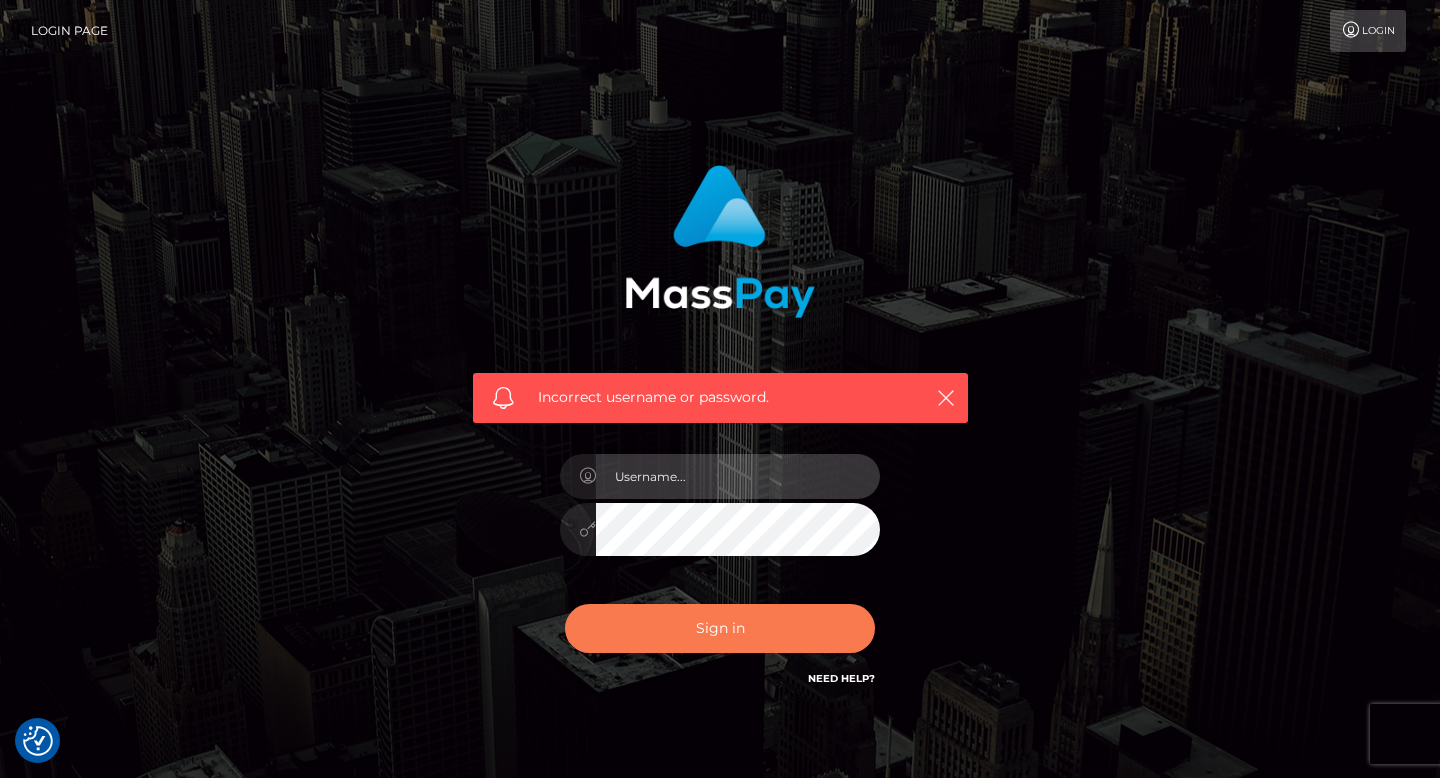 type on "[USERNAME]@[DOMAIN]" 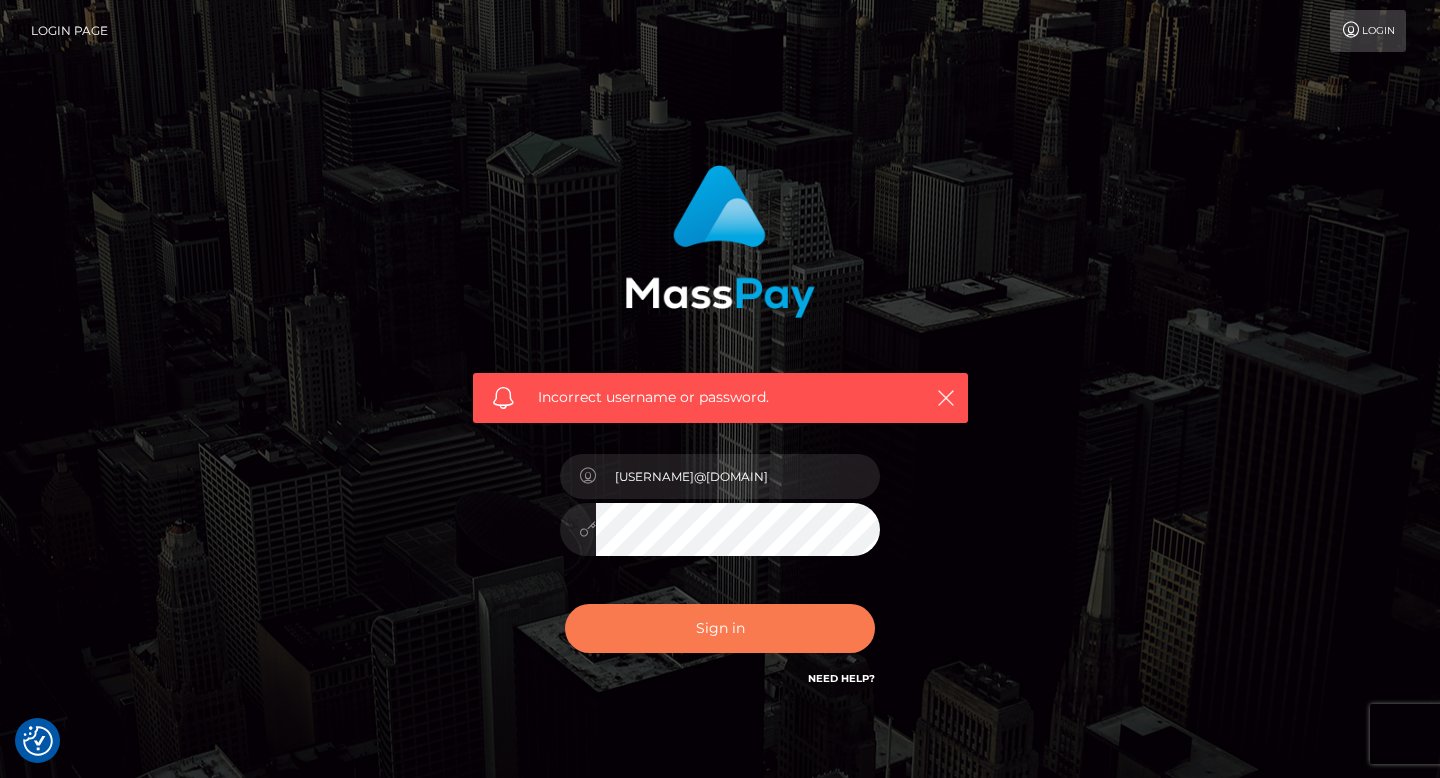 drag, startPoint x: 706, startPoint y: 720, endPoint x: 706, endPoint y: 703, distance: 17 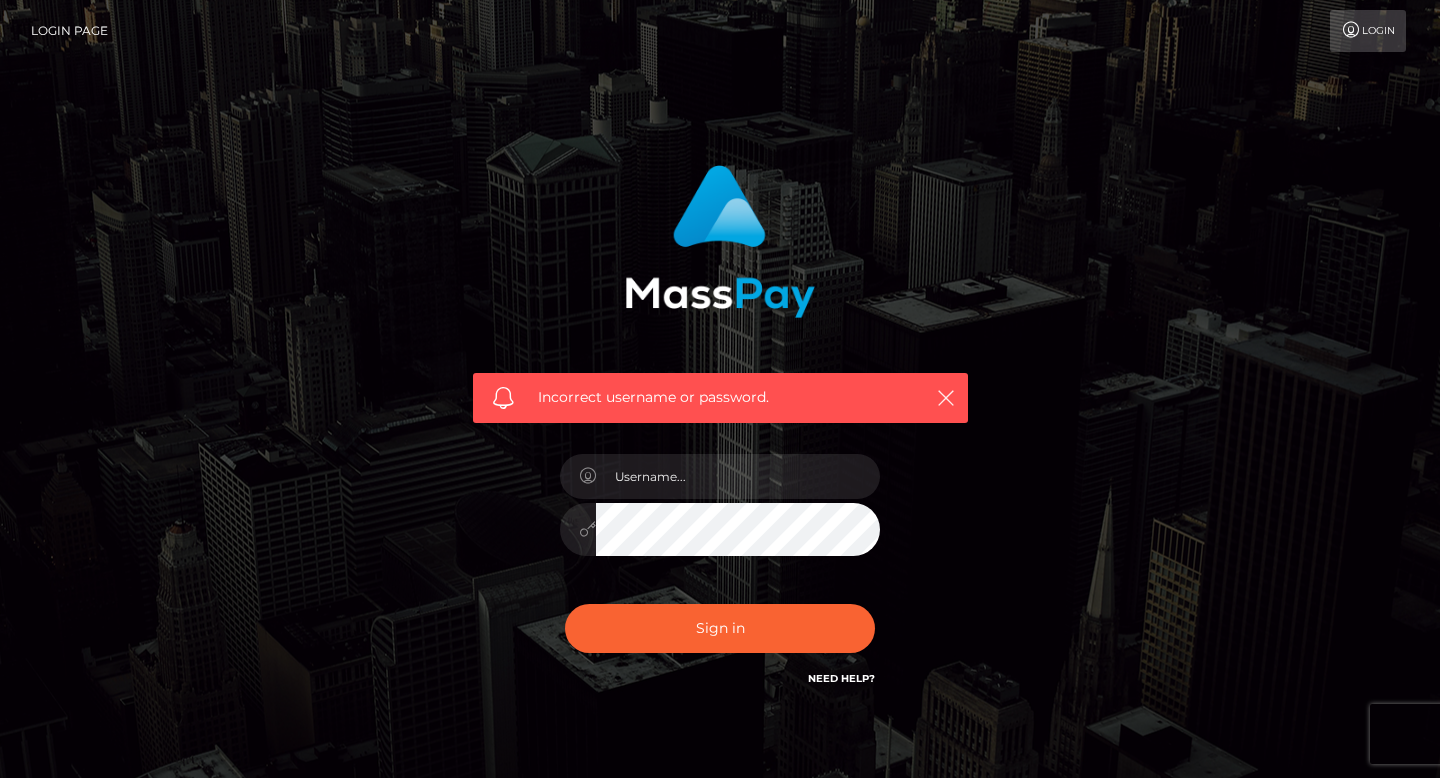 scroll, scrollTop: 0, scrollLeft: 0, axis: both 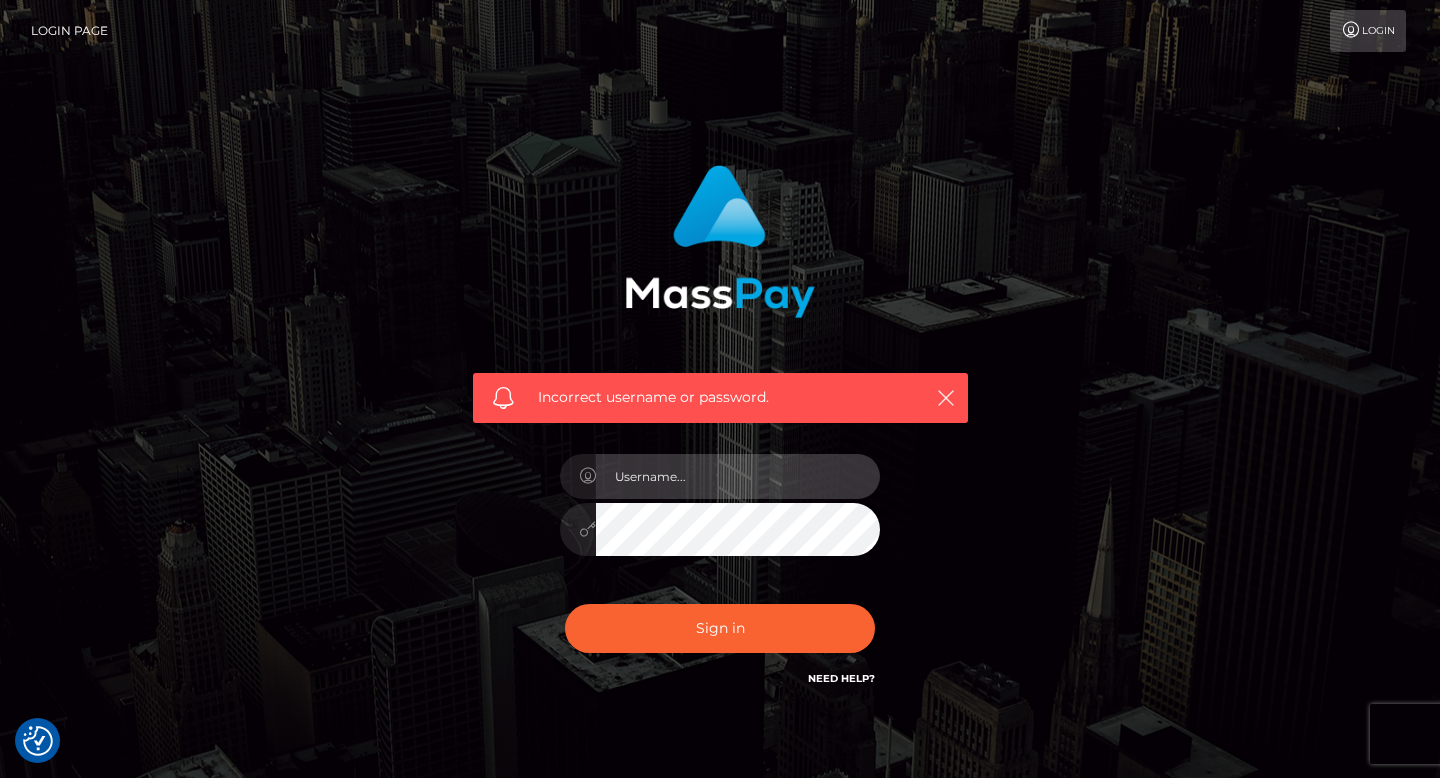 type on "[USERNAME]@[DOMAIN]" 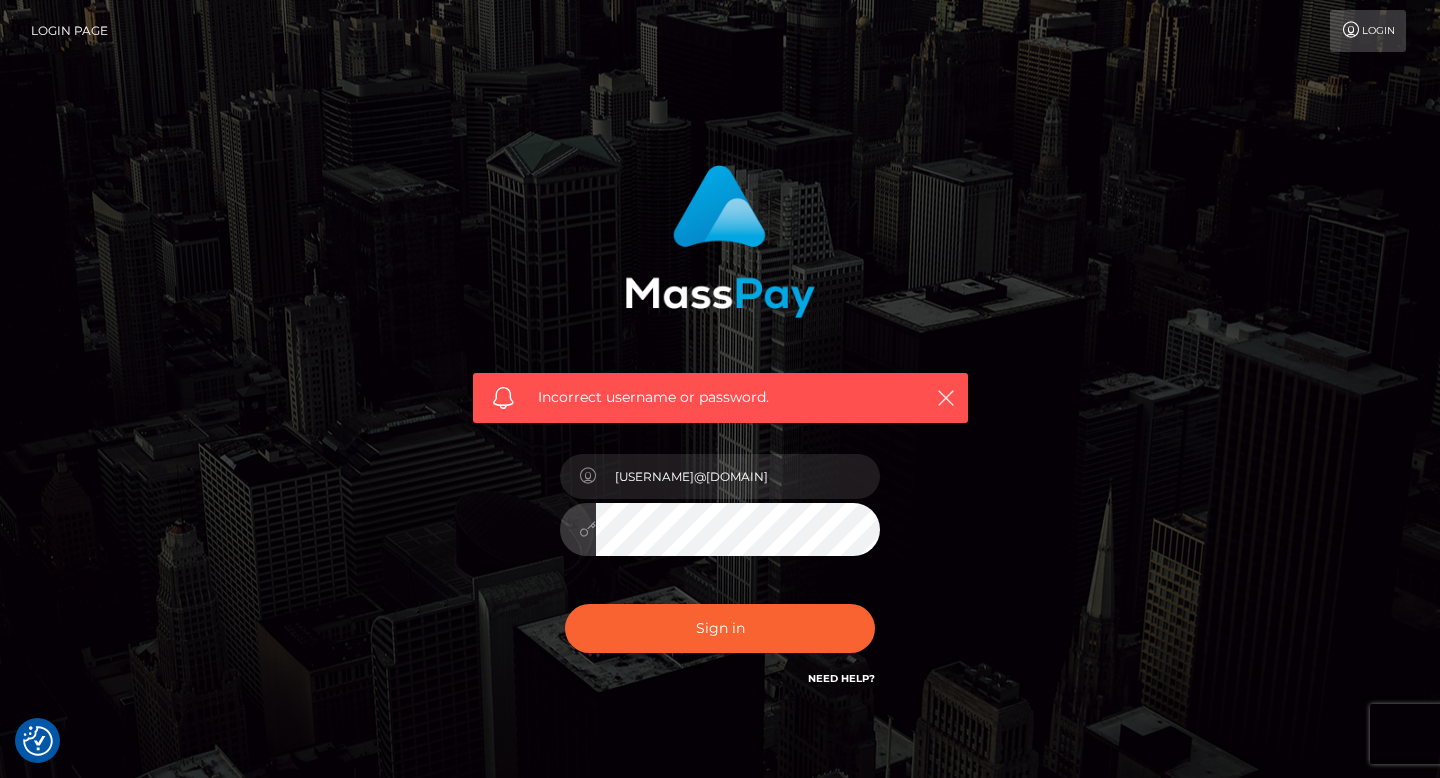 click at bounding box center (720, 522) 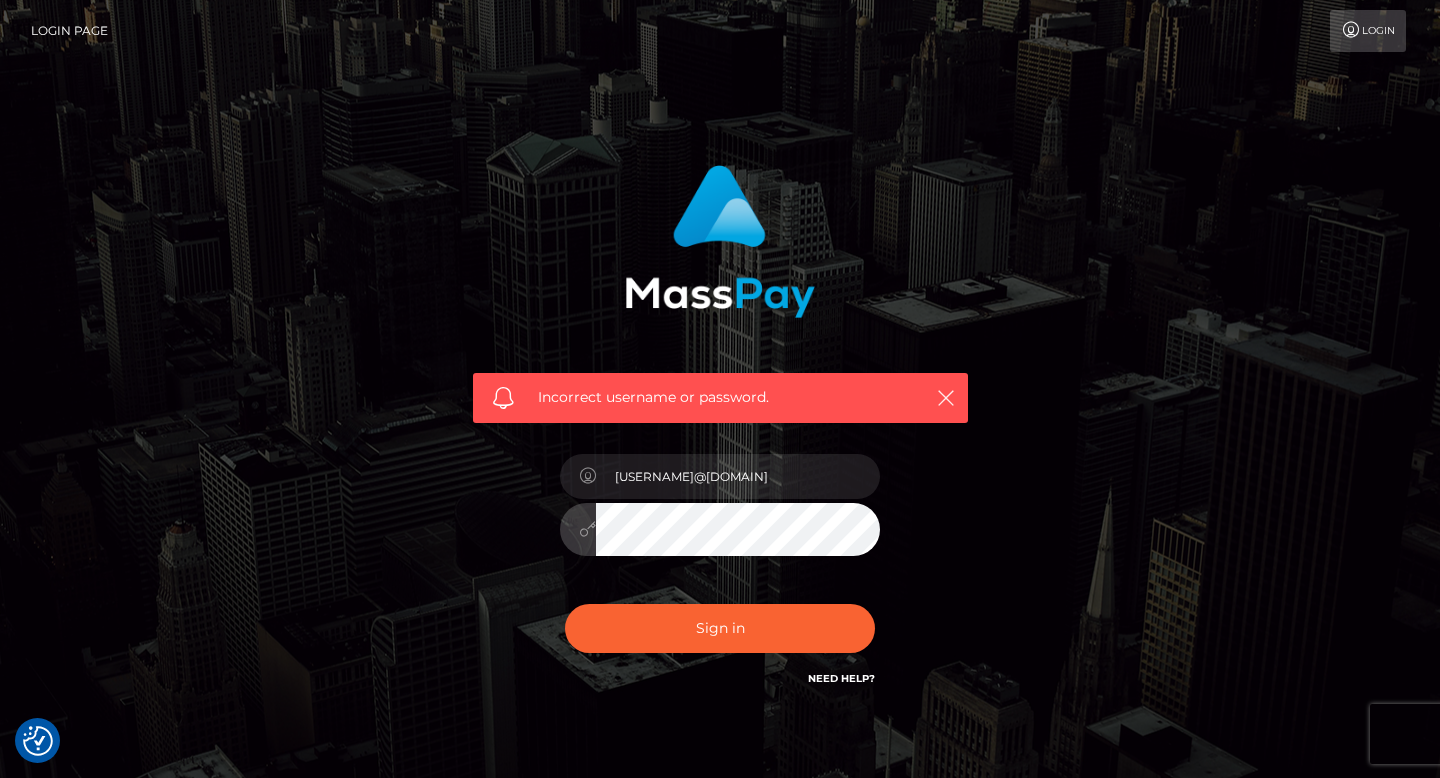 click at bounding box center [720, 522] 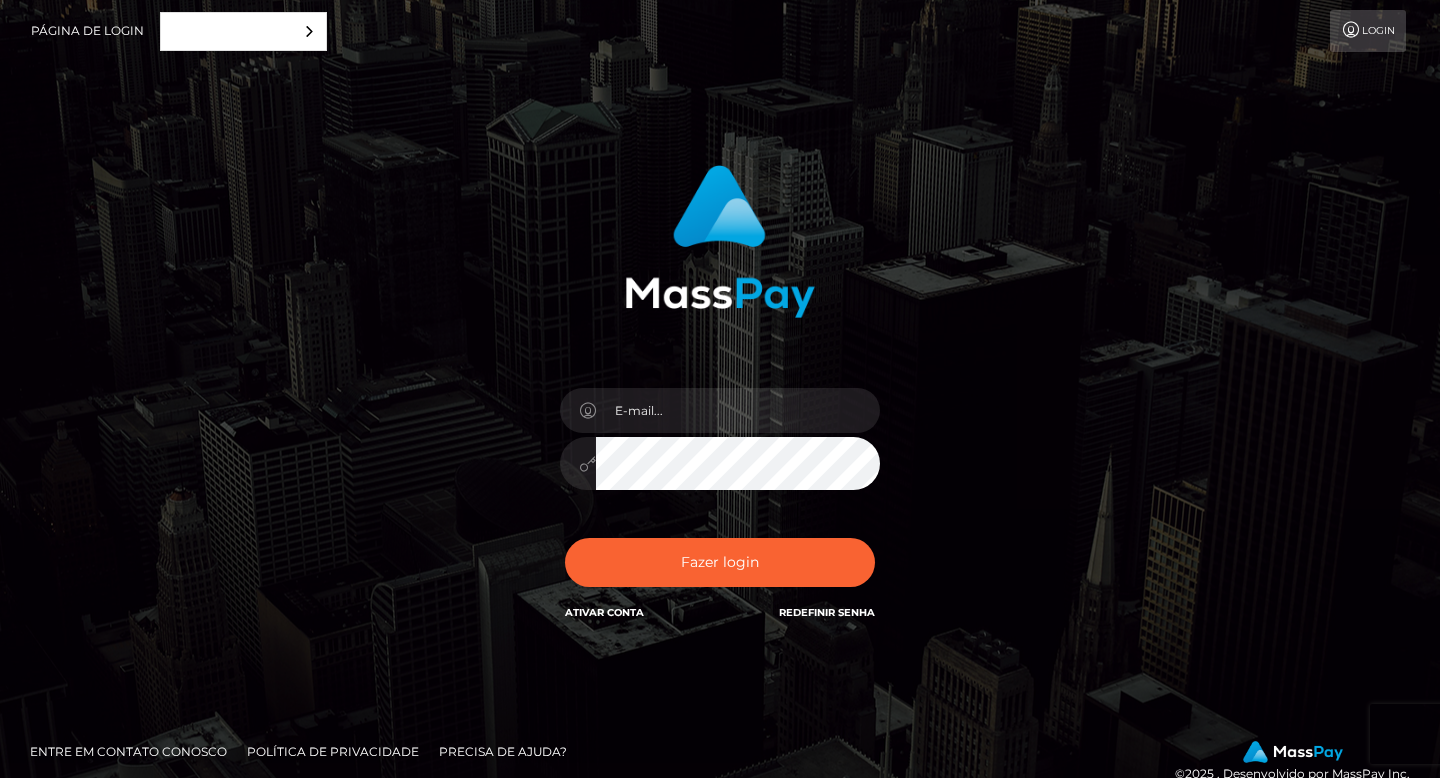 scroll, scrollTop: 0, scrollLeft: 0, axis: both 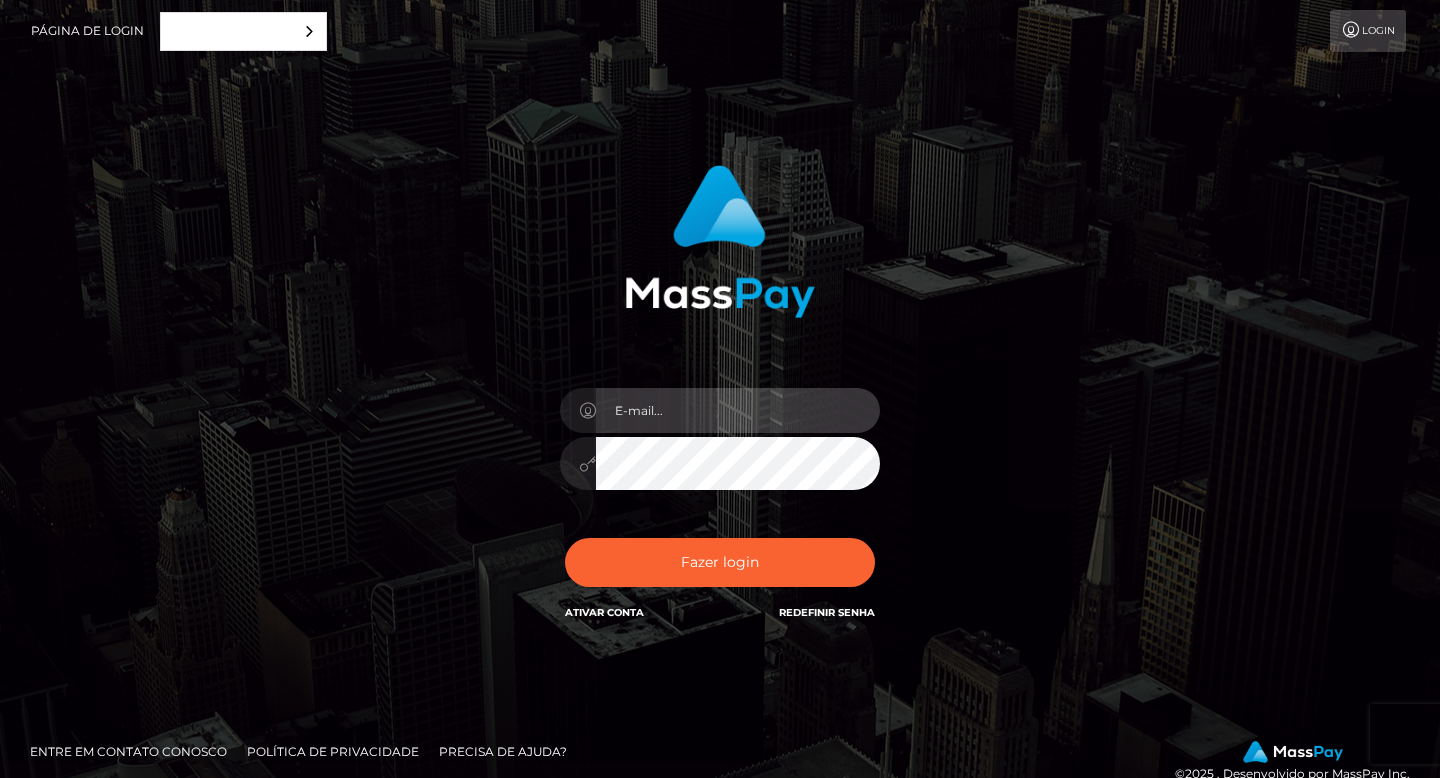 type on "[EMAIL]" 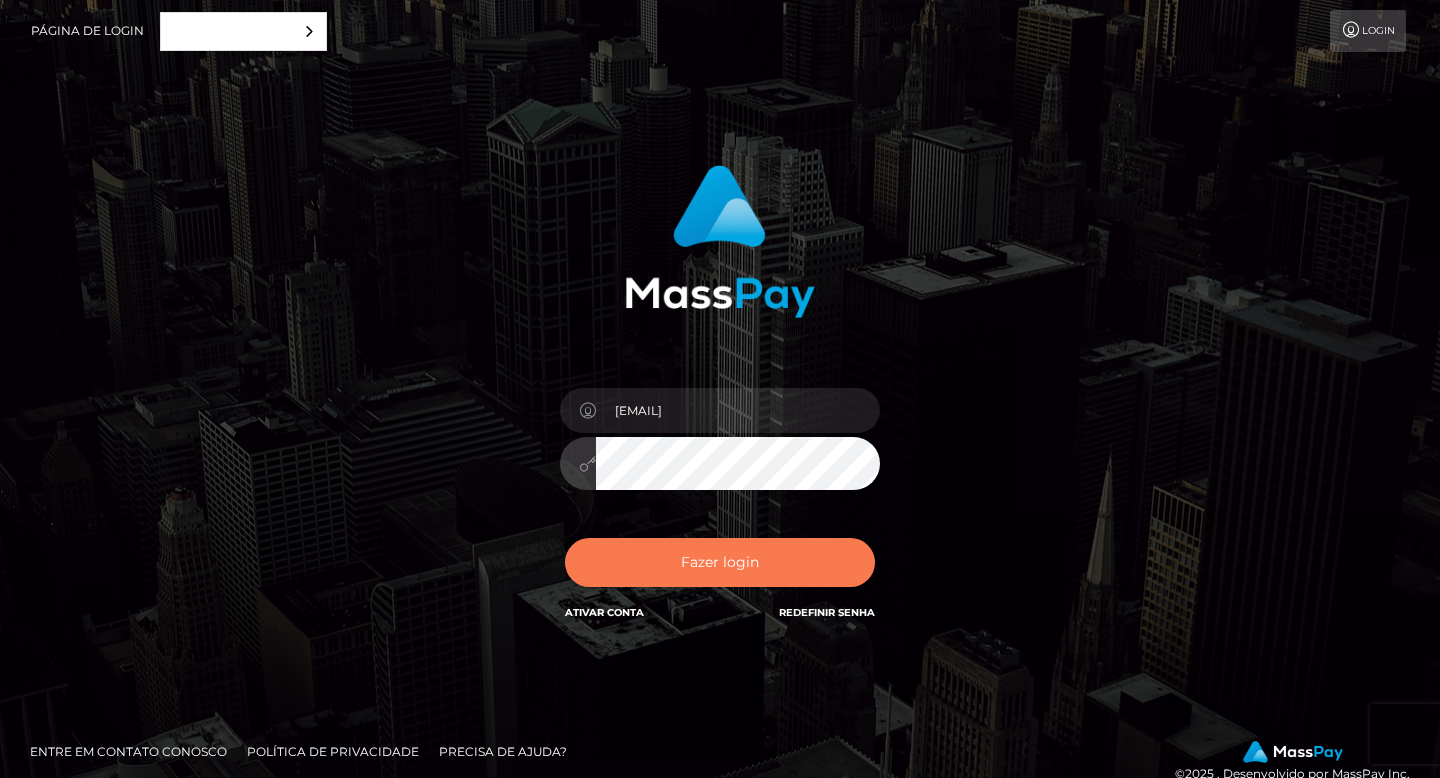 click on "Fazer login" at bounding box center [720, 562] 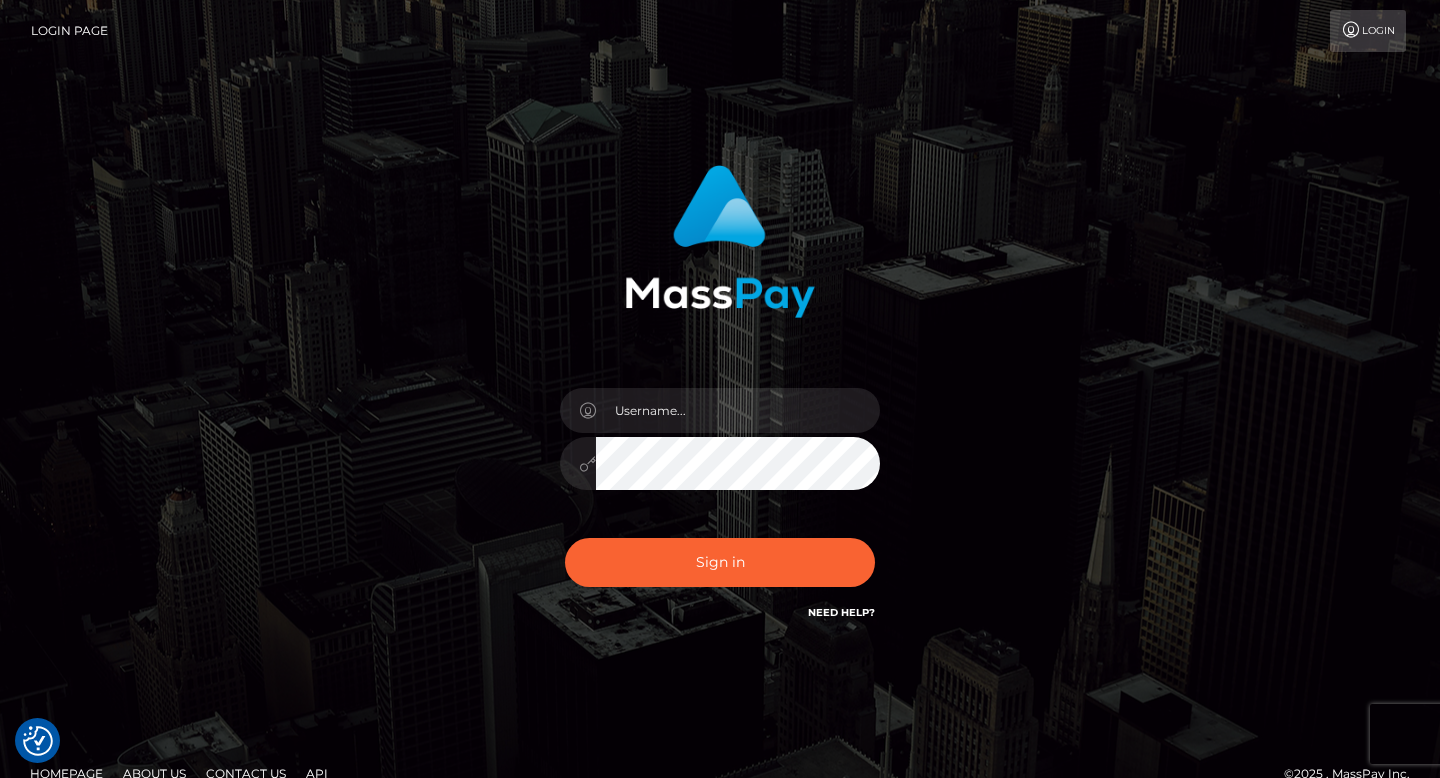 scroll, scrollTop: 0, scrollLeft: 0, axis: both 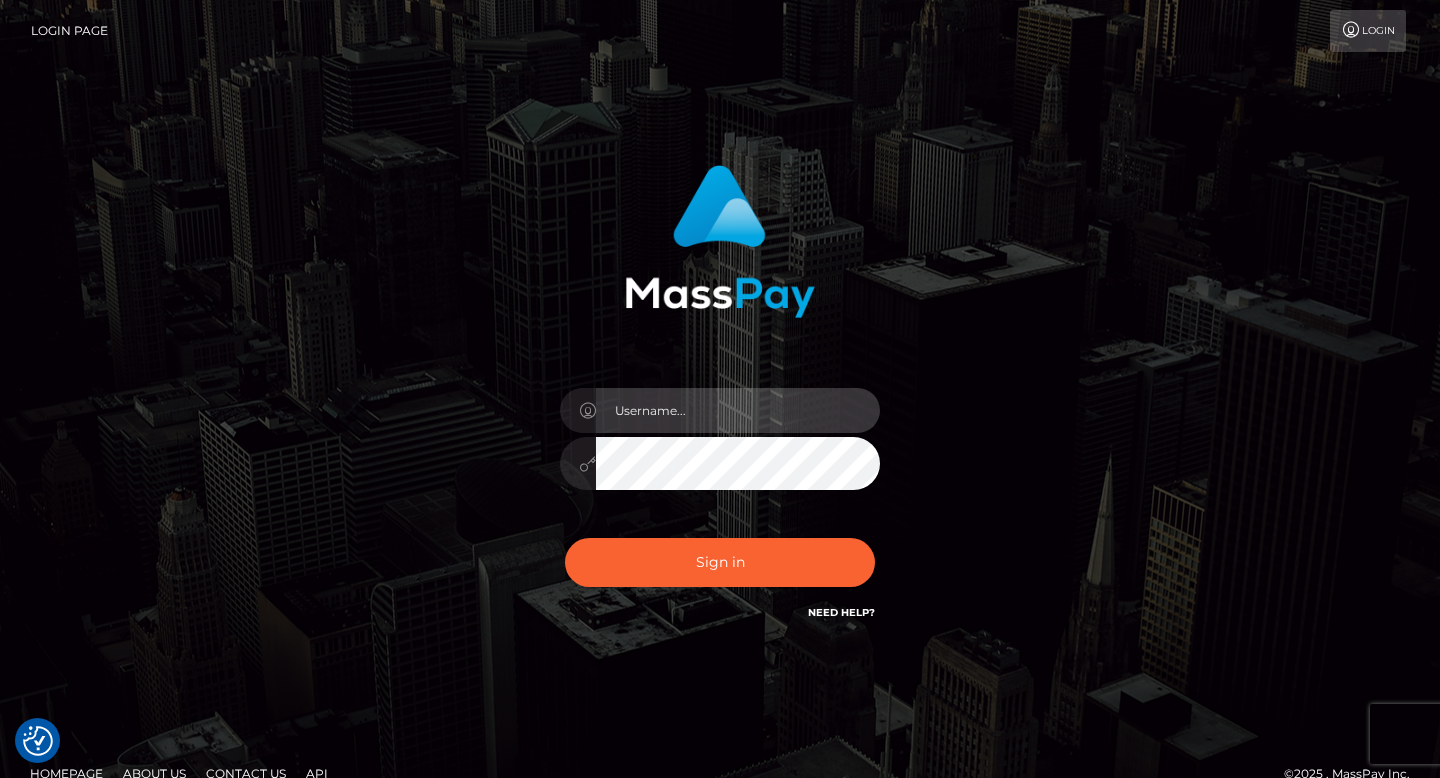 type on "camizzsilva55@gmail.com" 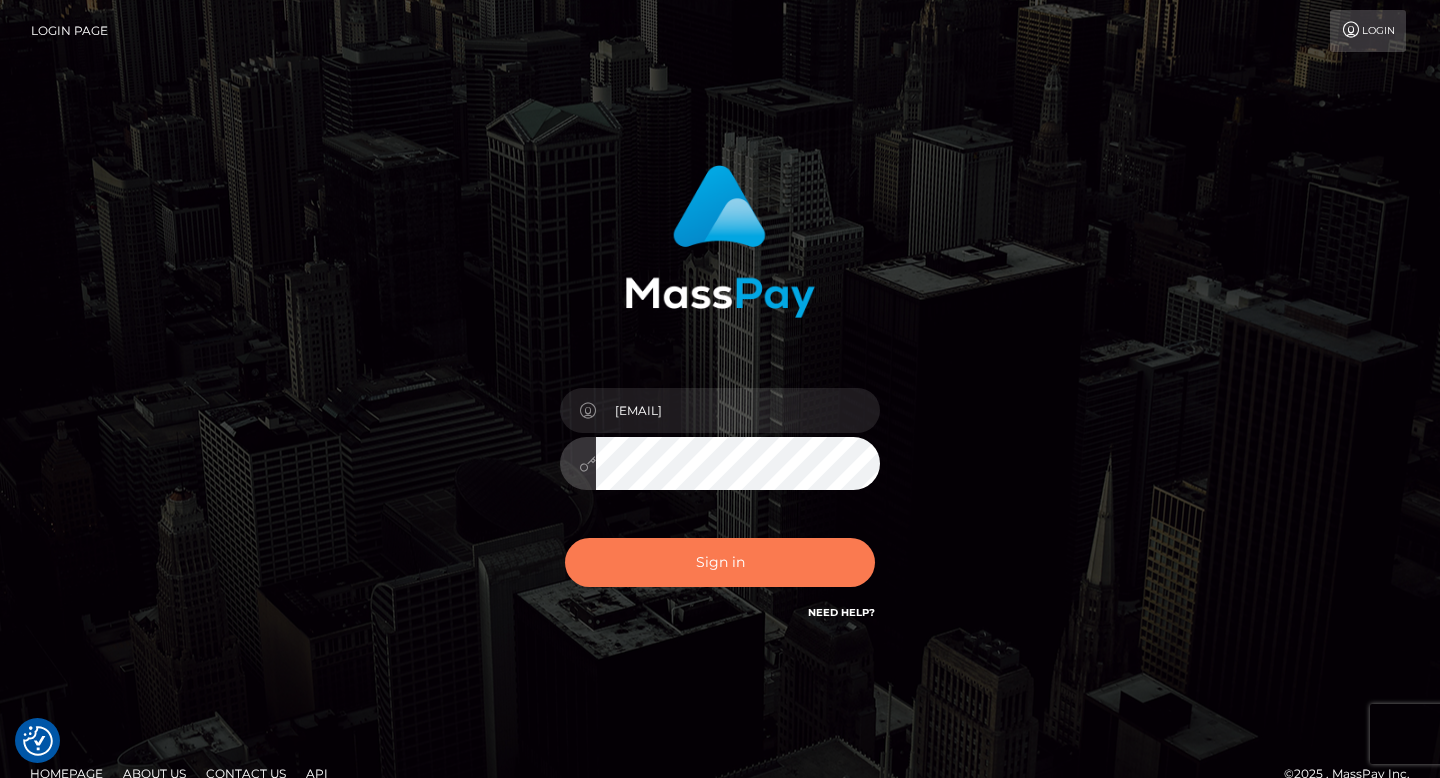 click on "Sign in" at bounding box center (720, 562) 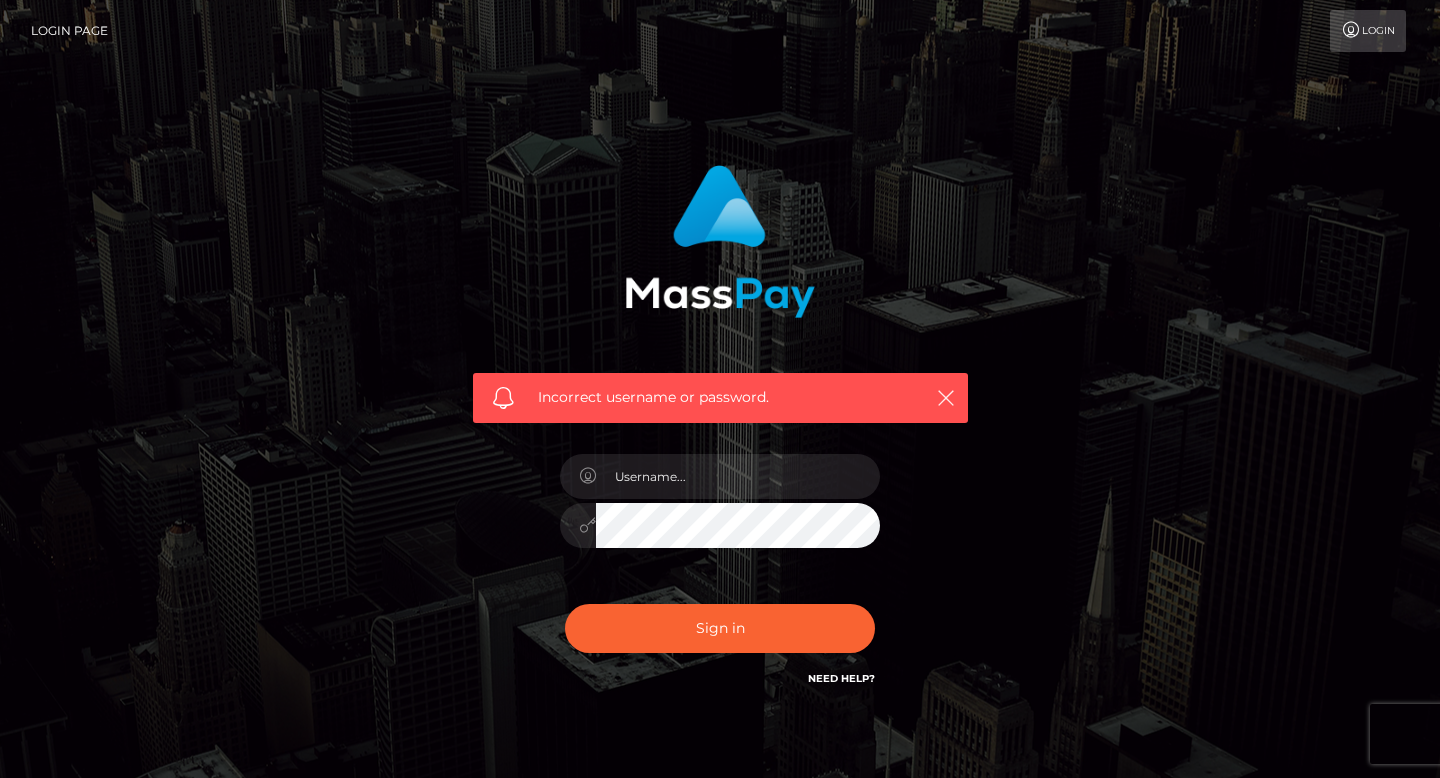 scroll, scrollTop: 0, scrollLeft: 0, axis: both 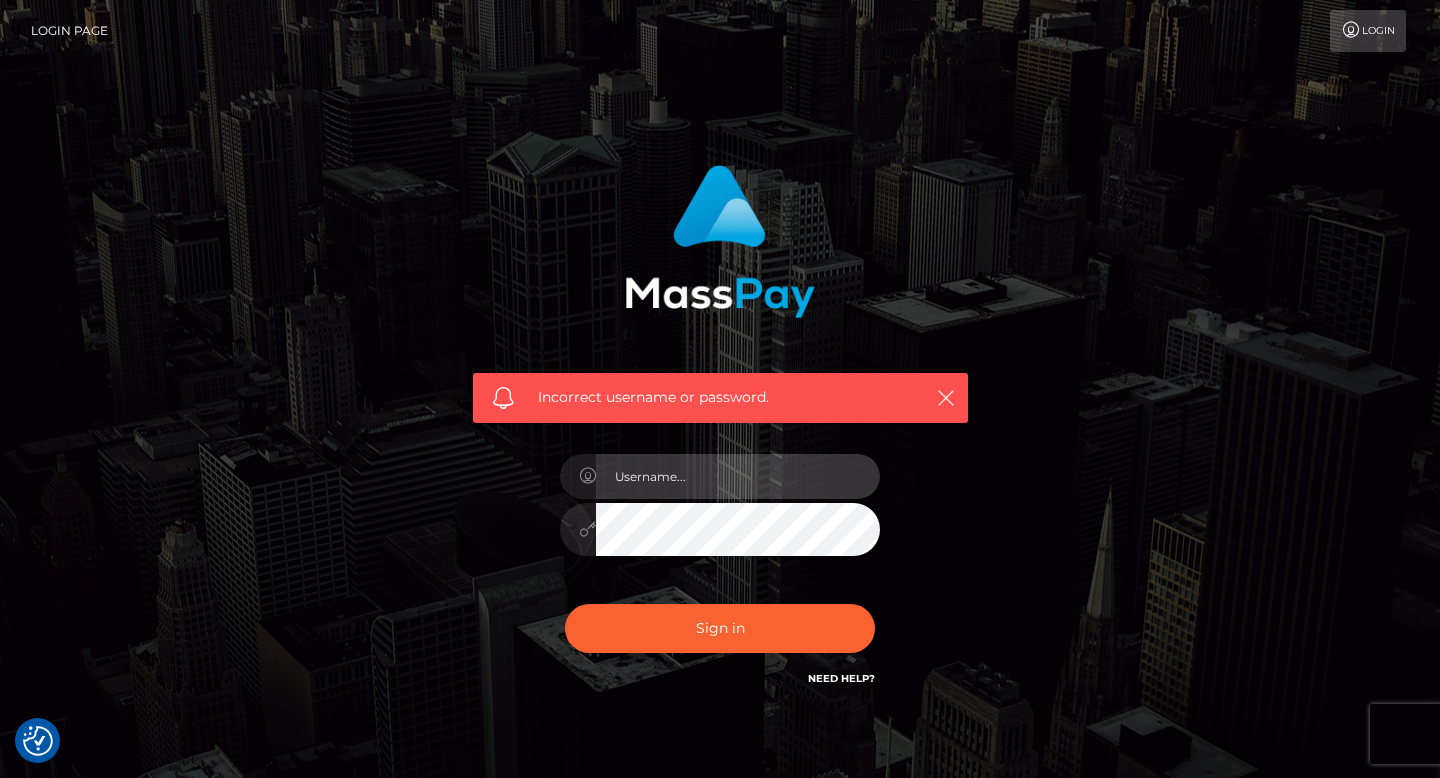 type on "camizzsilva55@gmail.com" 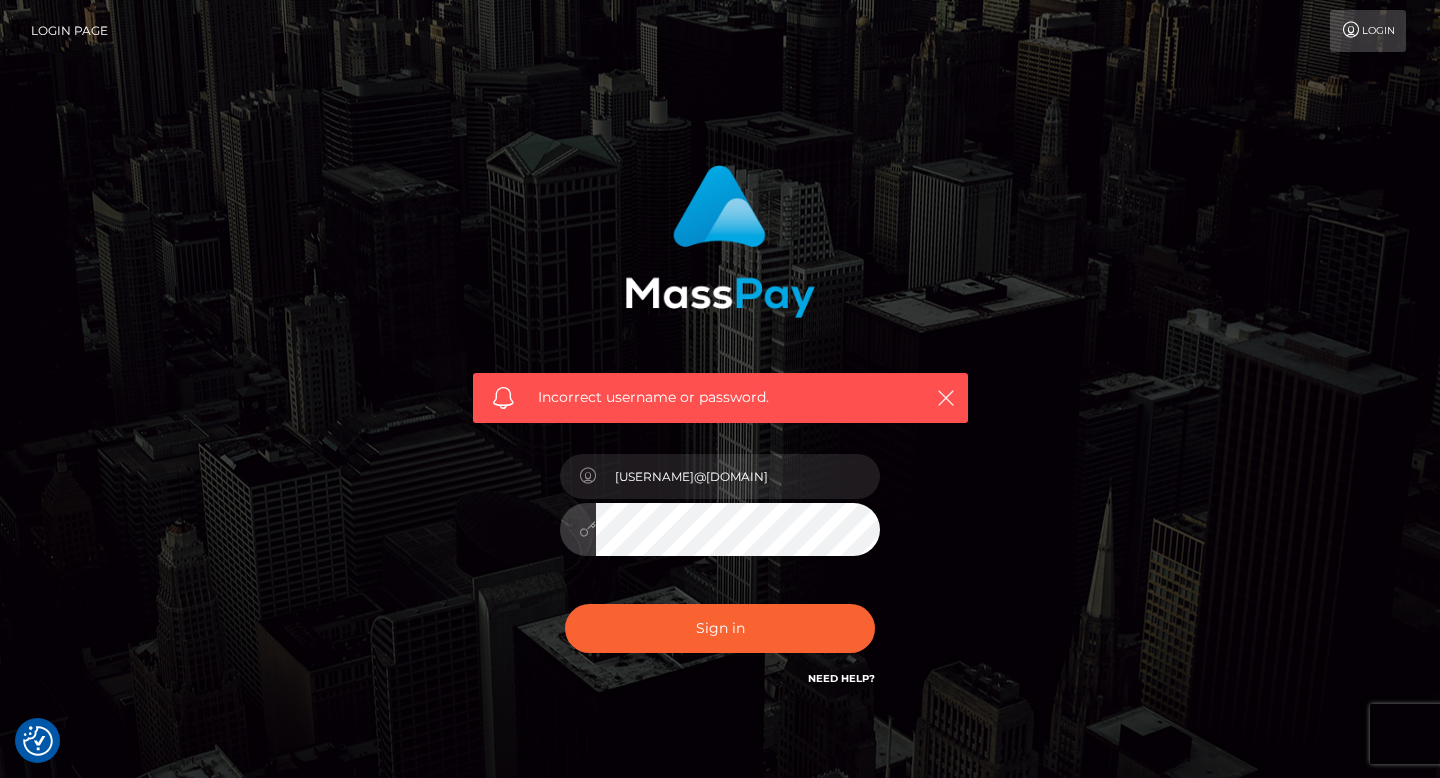 click on "camizzsilva55@gmail.com" at bounding box center (720, 515) 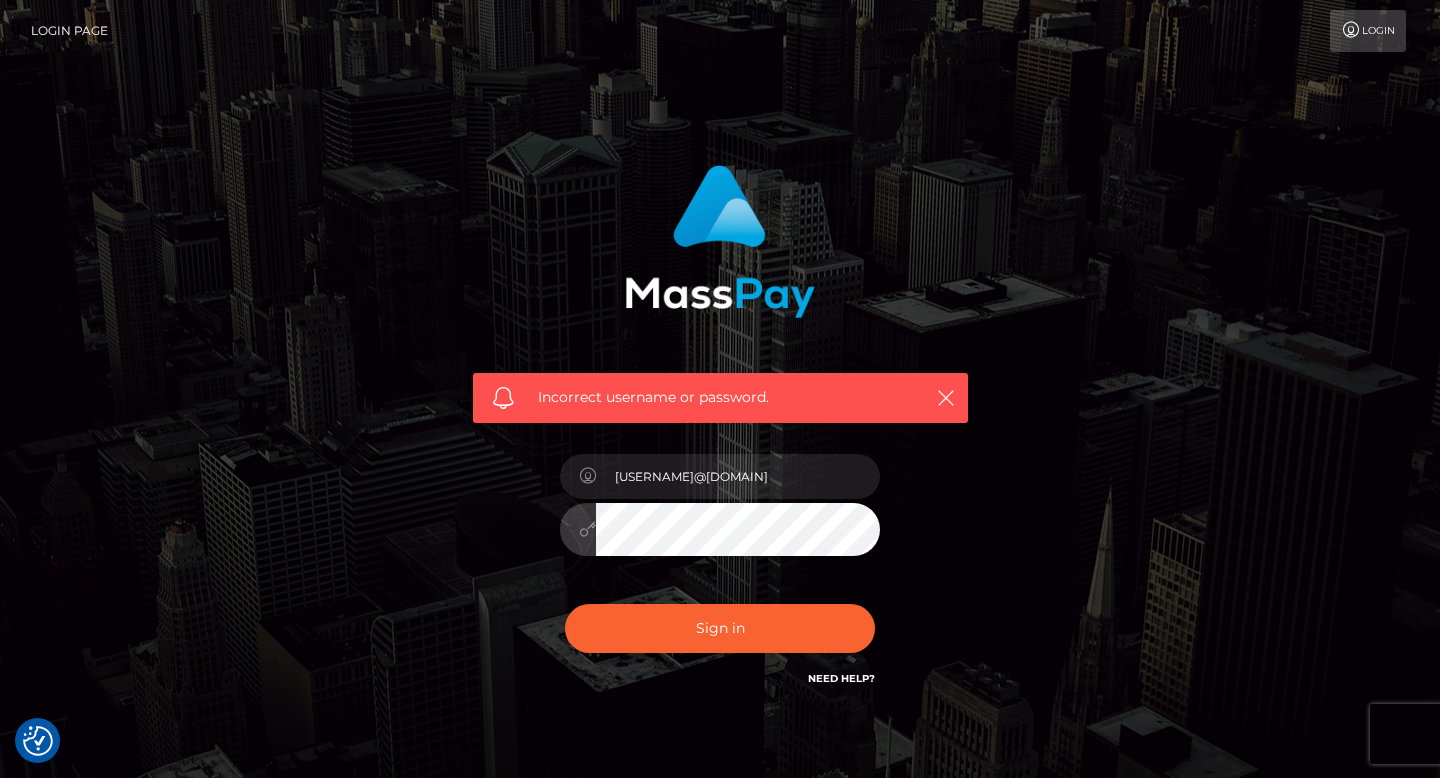click on "Sign in" at bounding box center (720, 628) 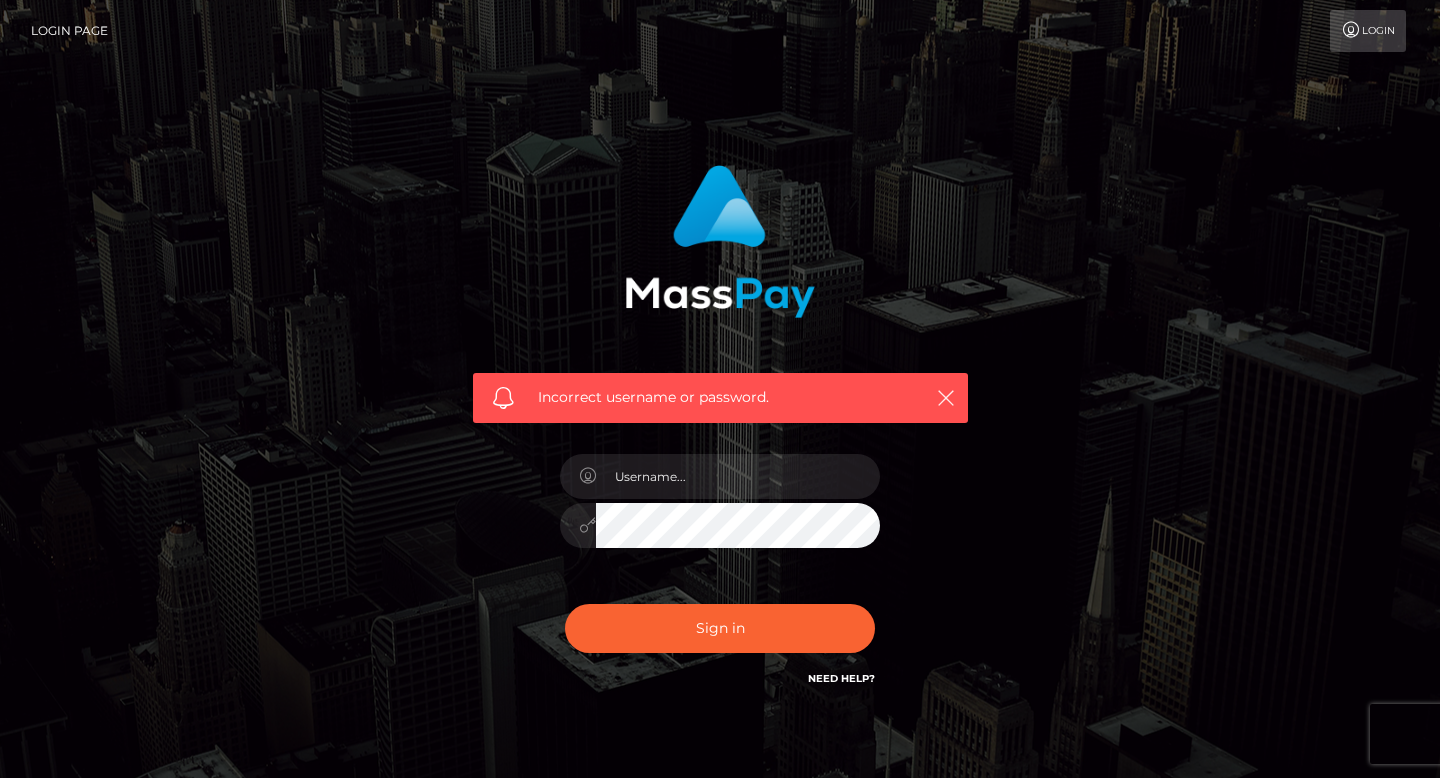 scroll, scrollTop: 0, scrollLeft: 0, axis: both 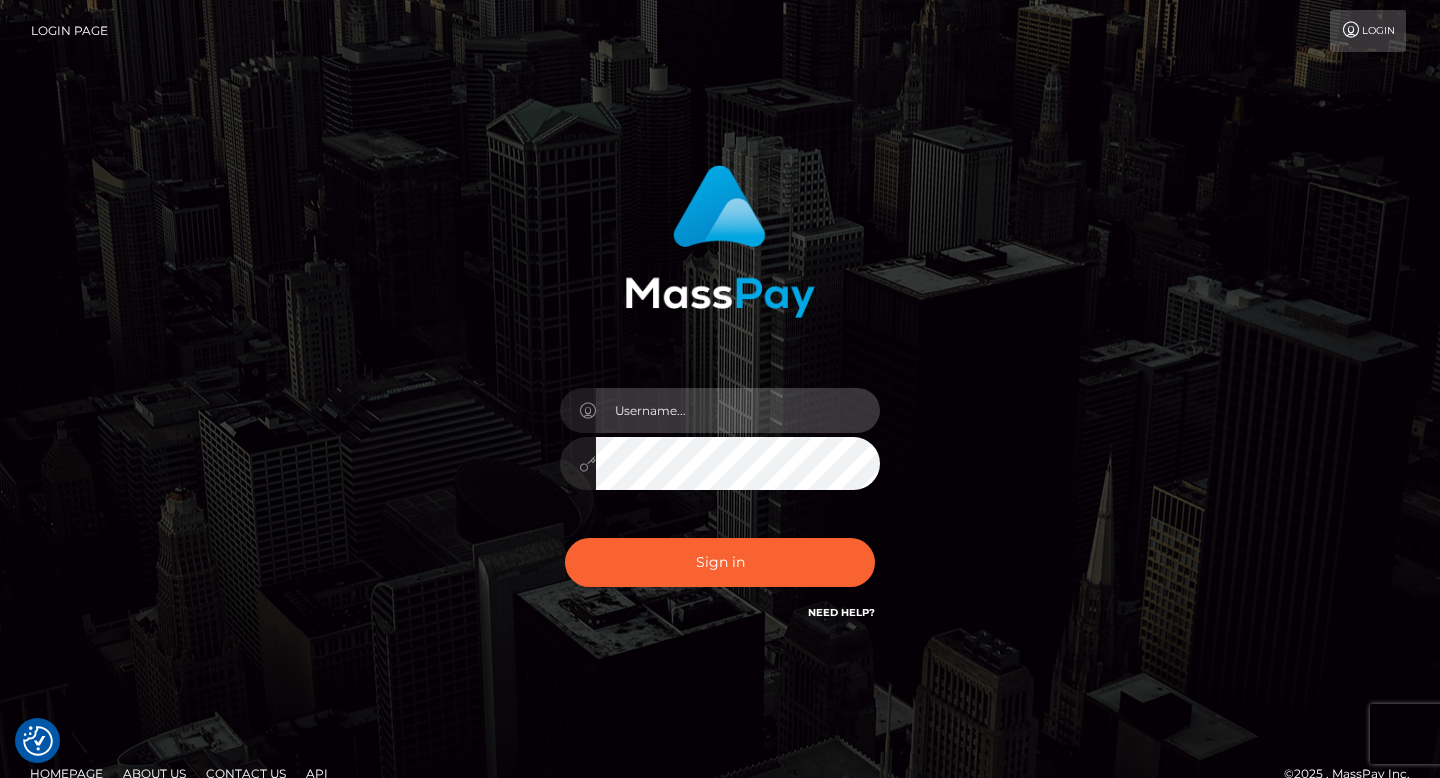 type on "[USERNAME]@[DOMAIN]" 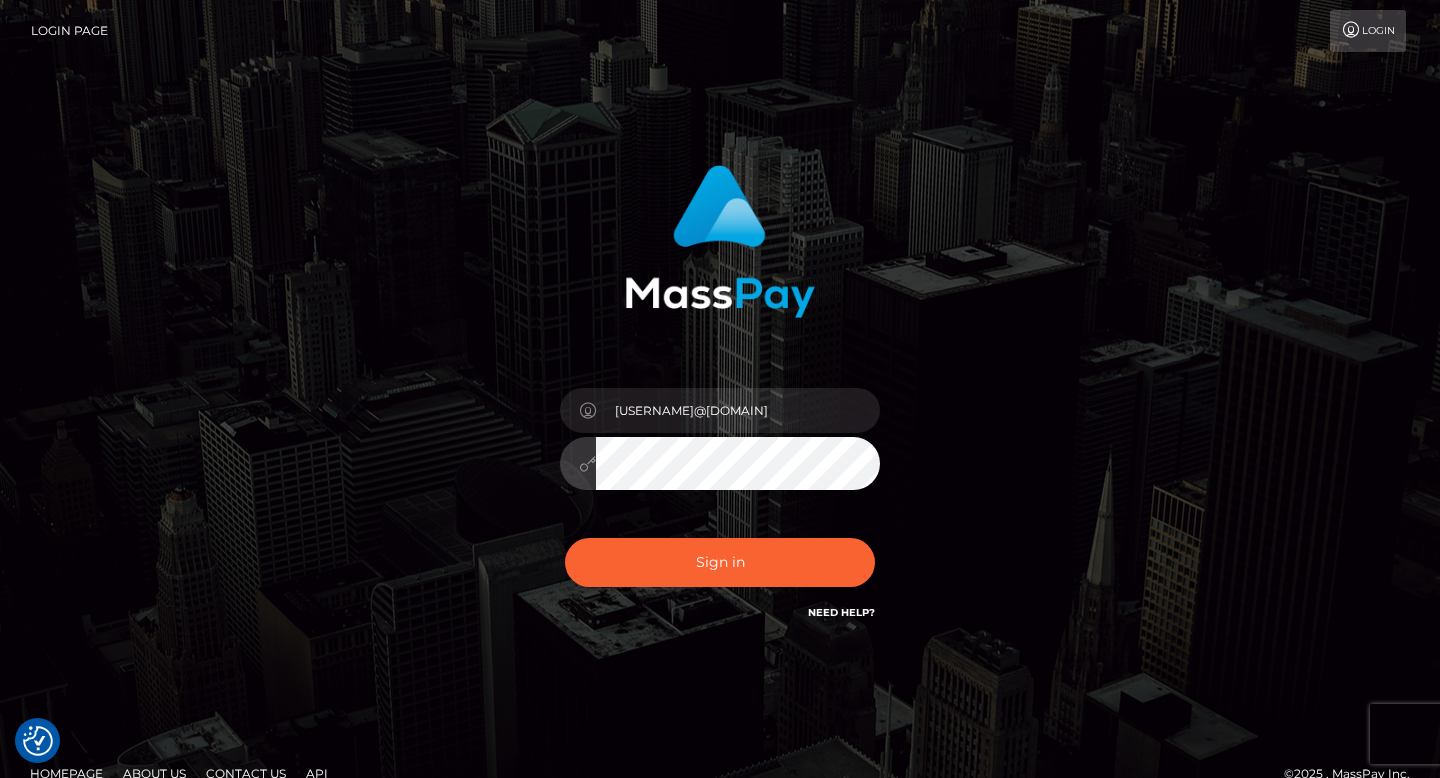 click at bounding box center (720, 234) 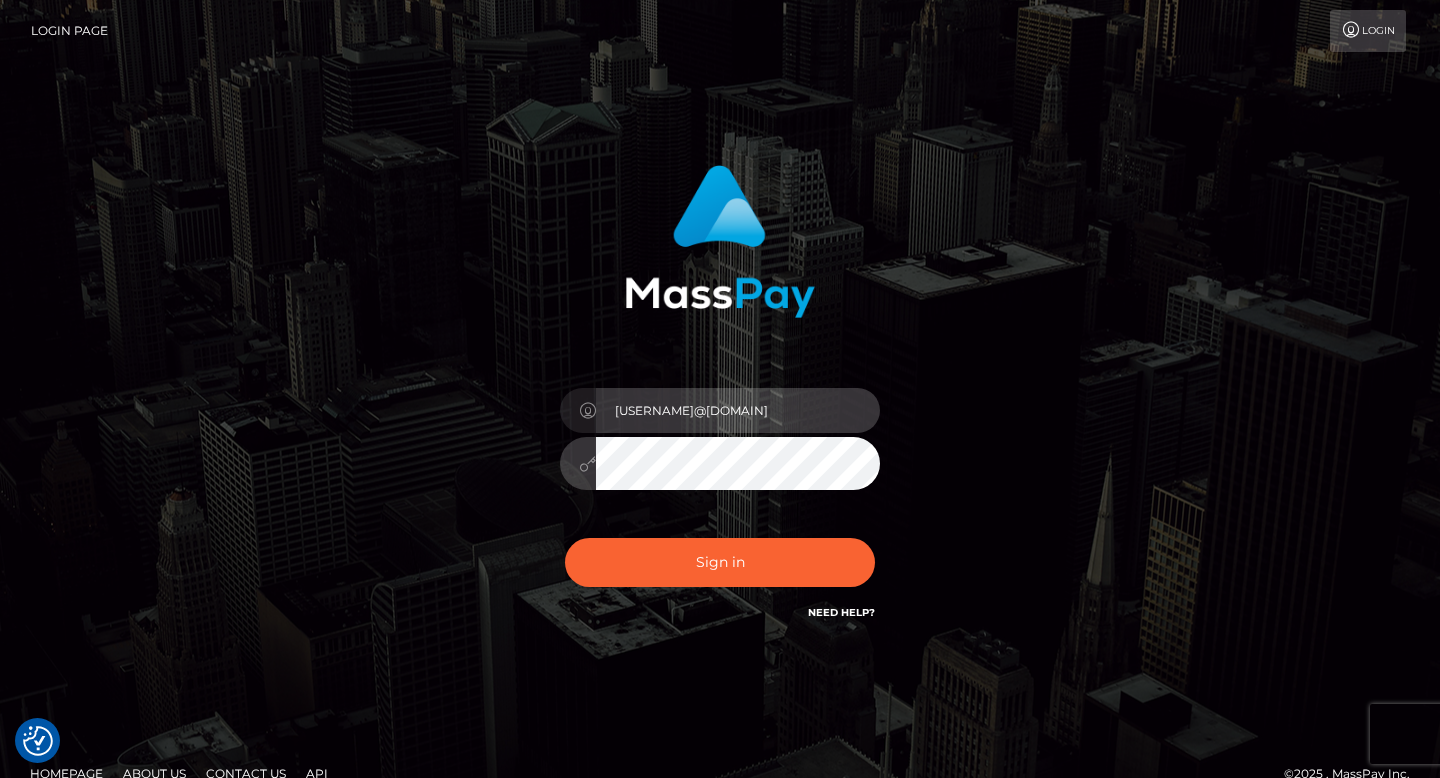 click on "[USERNAME]@[DOMAIN]" at bounding box center [738, 410] 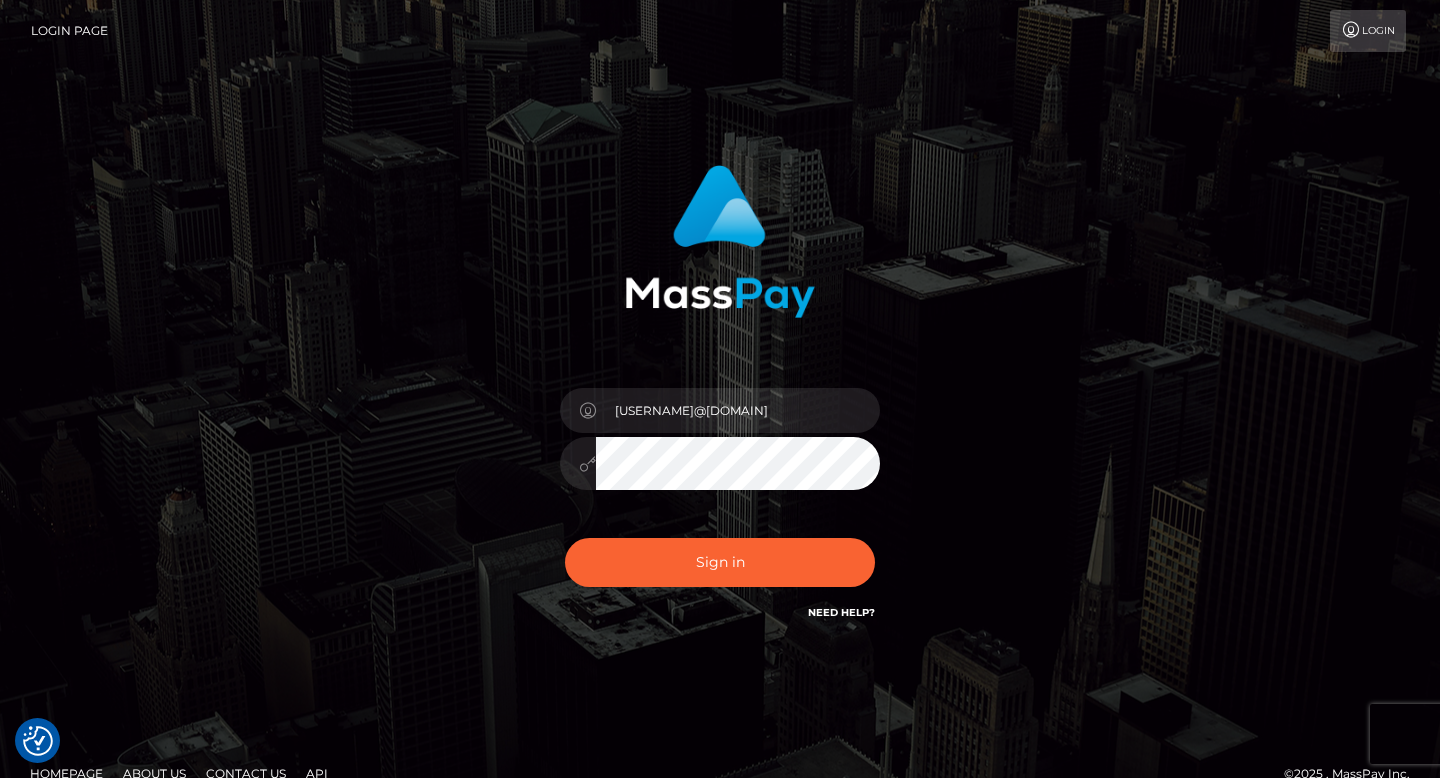click at bounding box center [720, 234] 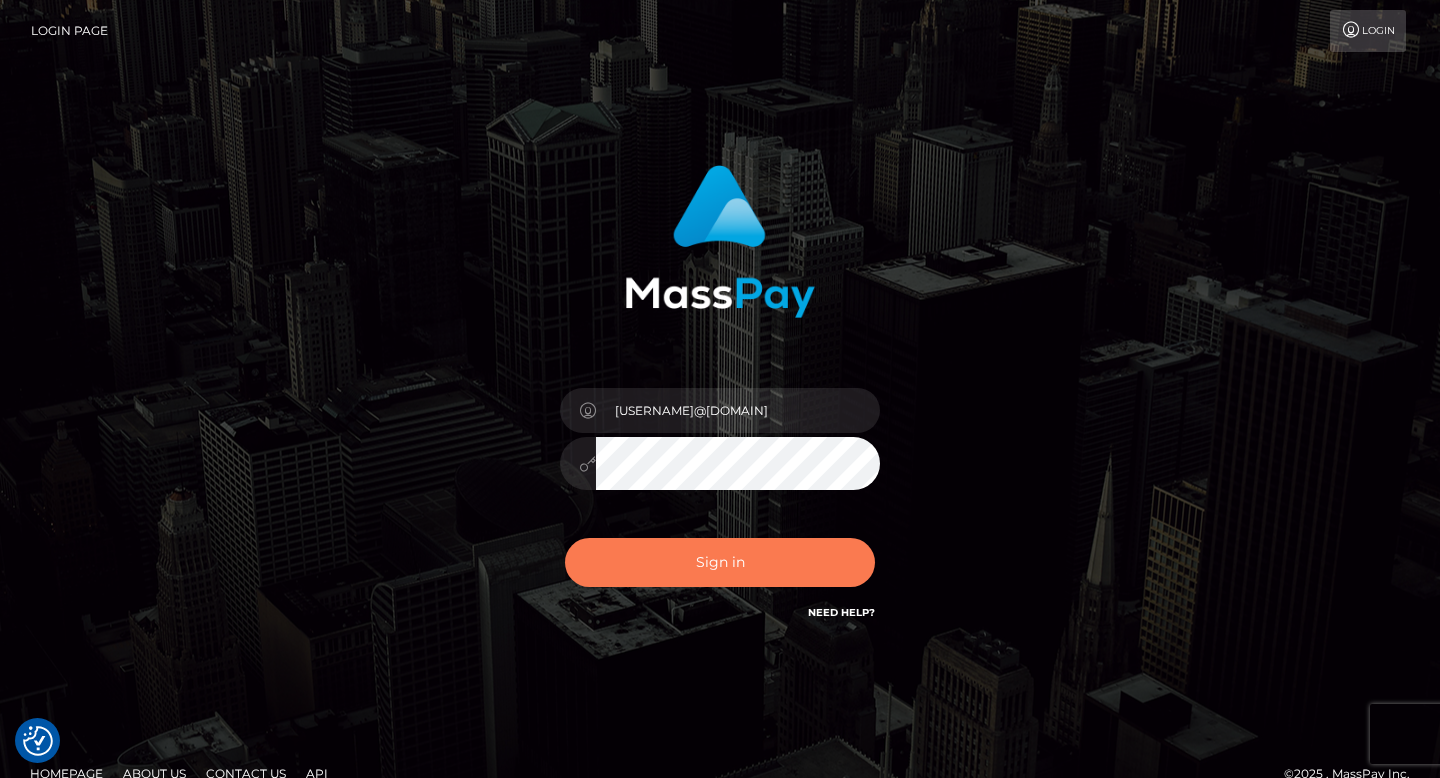 click on "Sign in" at bounding box center [720, 562] 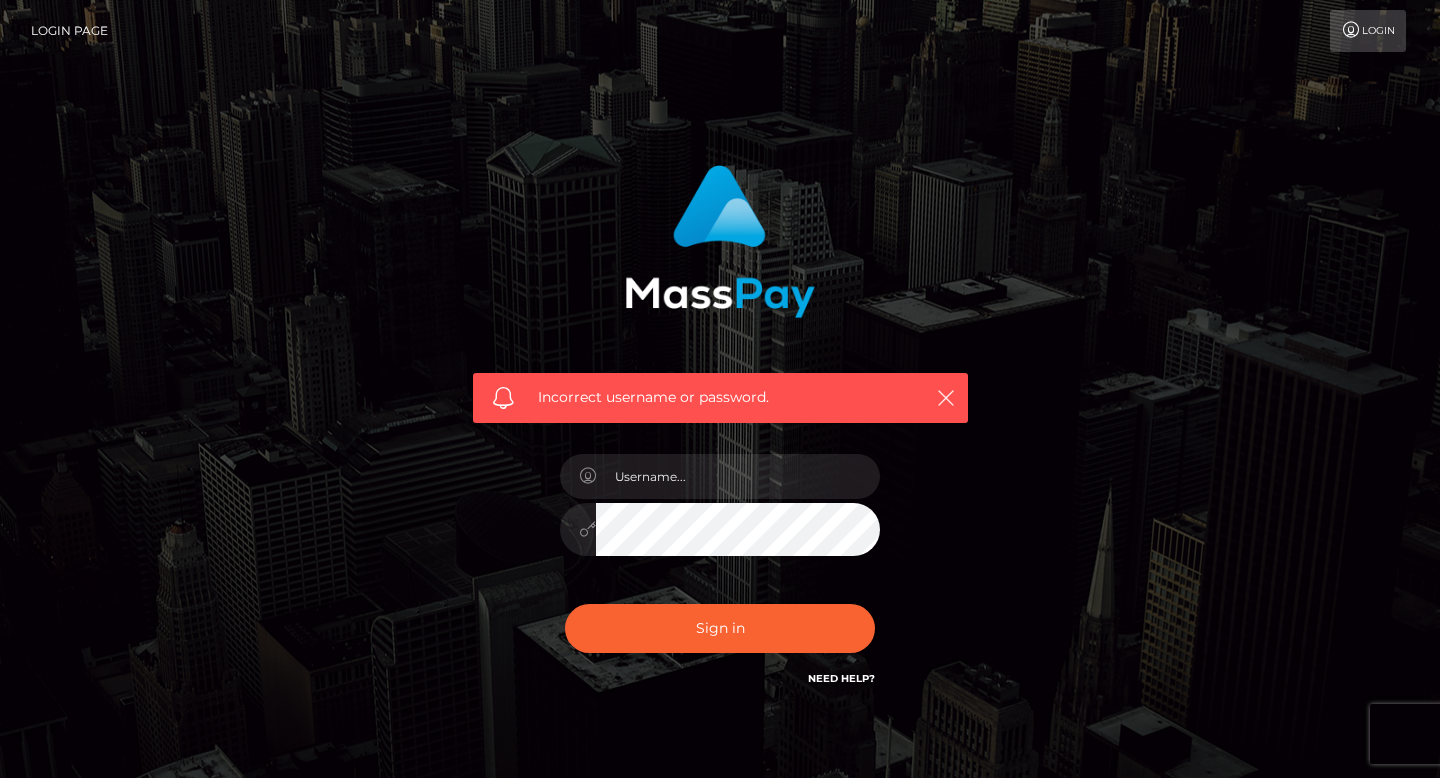 scroll, scrollTop: 0, scrollLeft: 0, axis: both 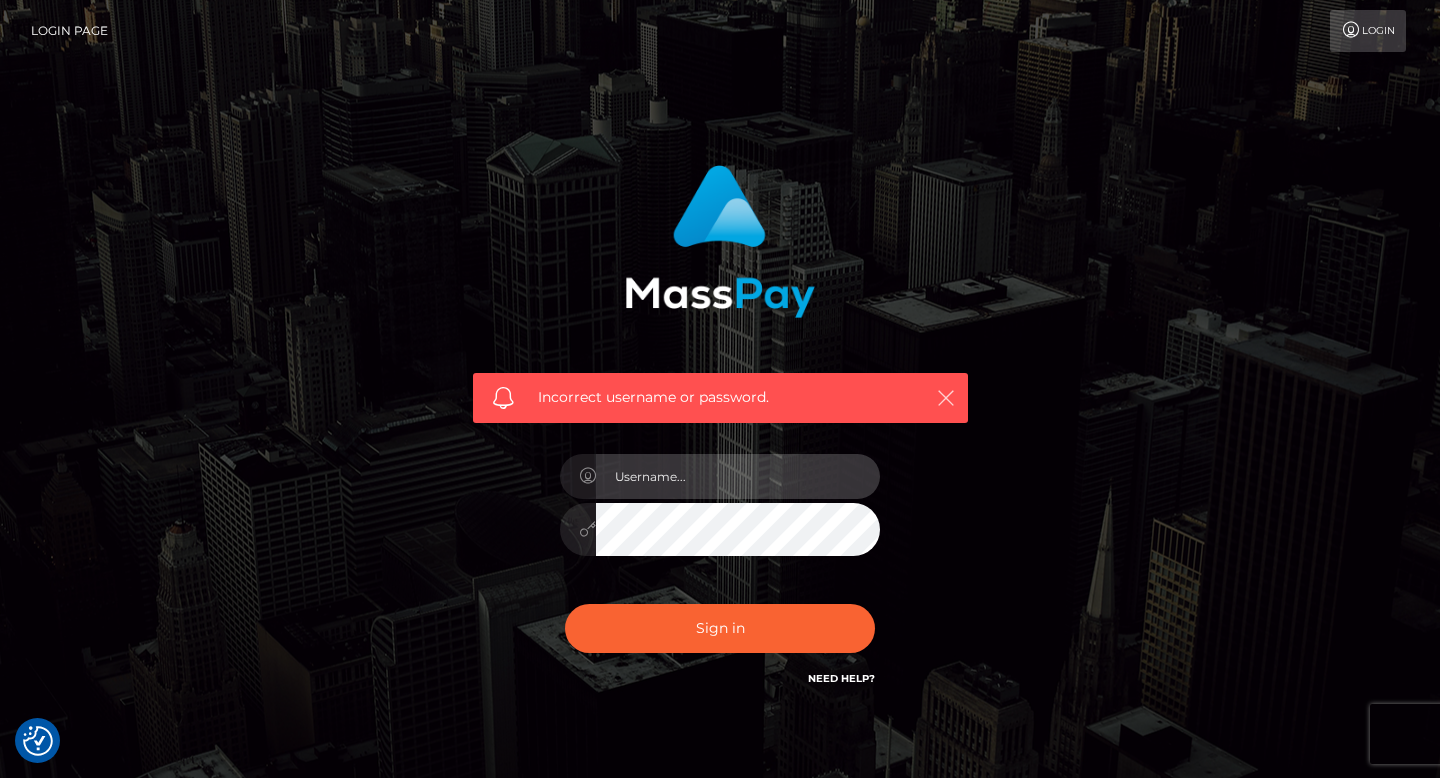 type on "[USERNAME]@example.com" 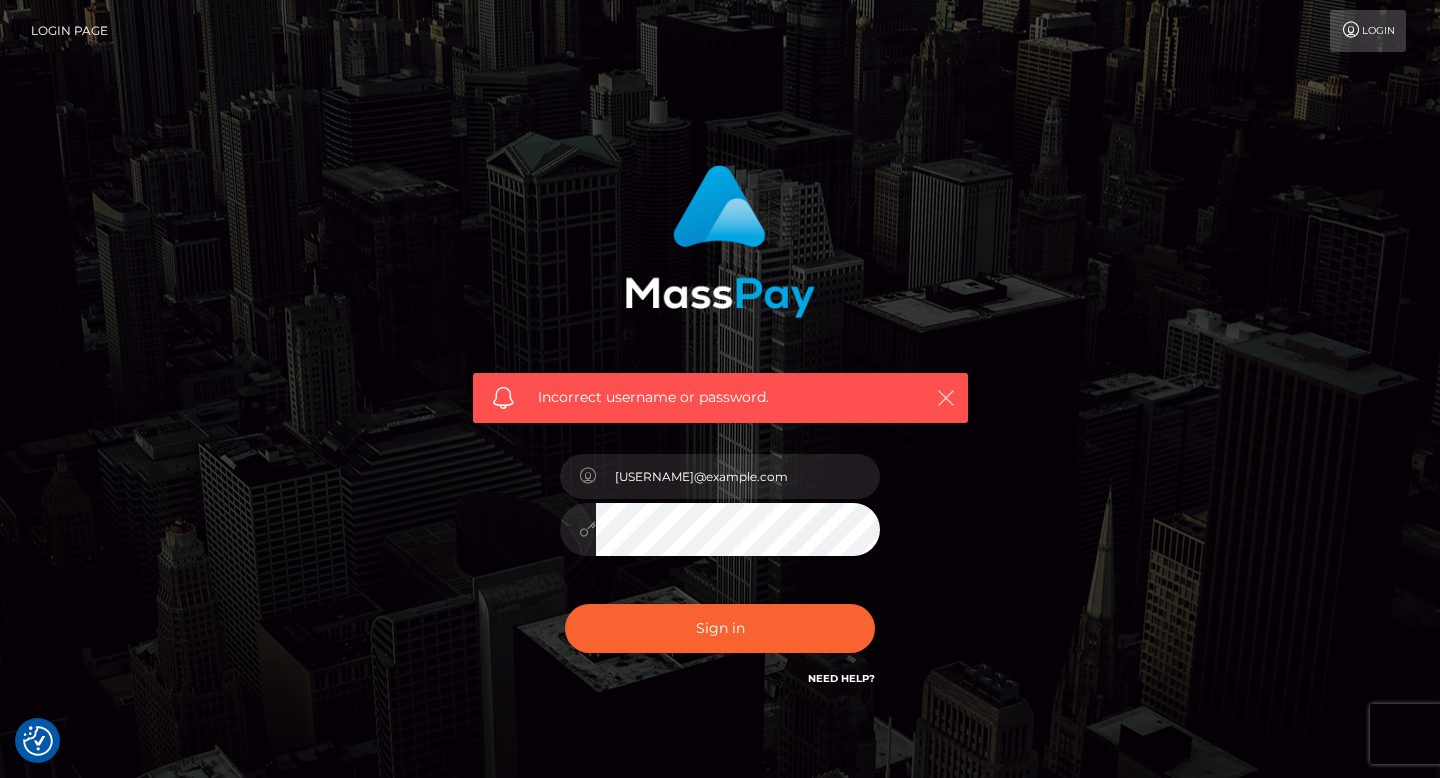 click at bounding box center [946, 398] 